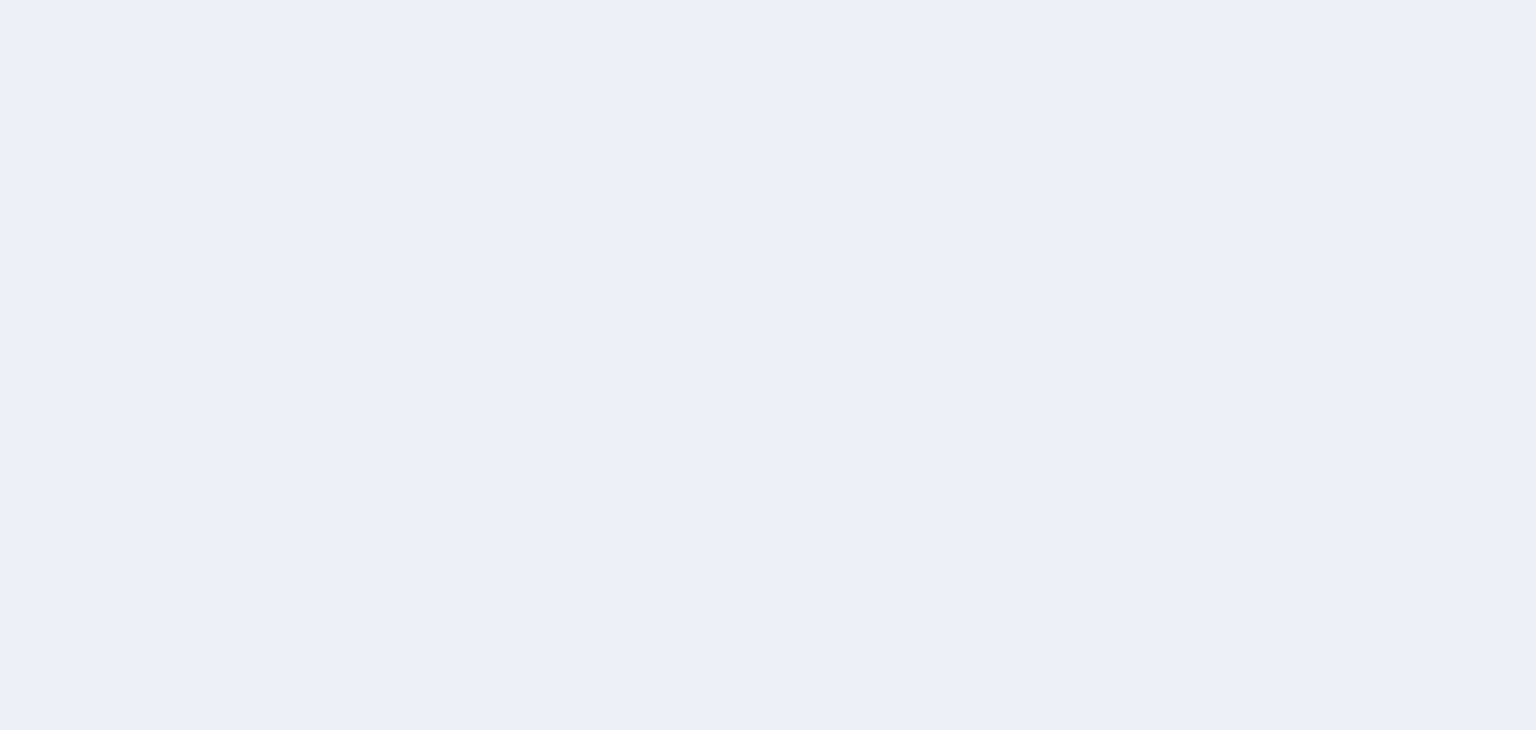 scroll, scrollTop: 0, scrollLeft: 0, axis: both 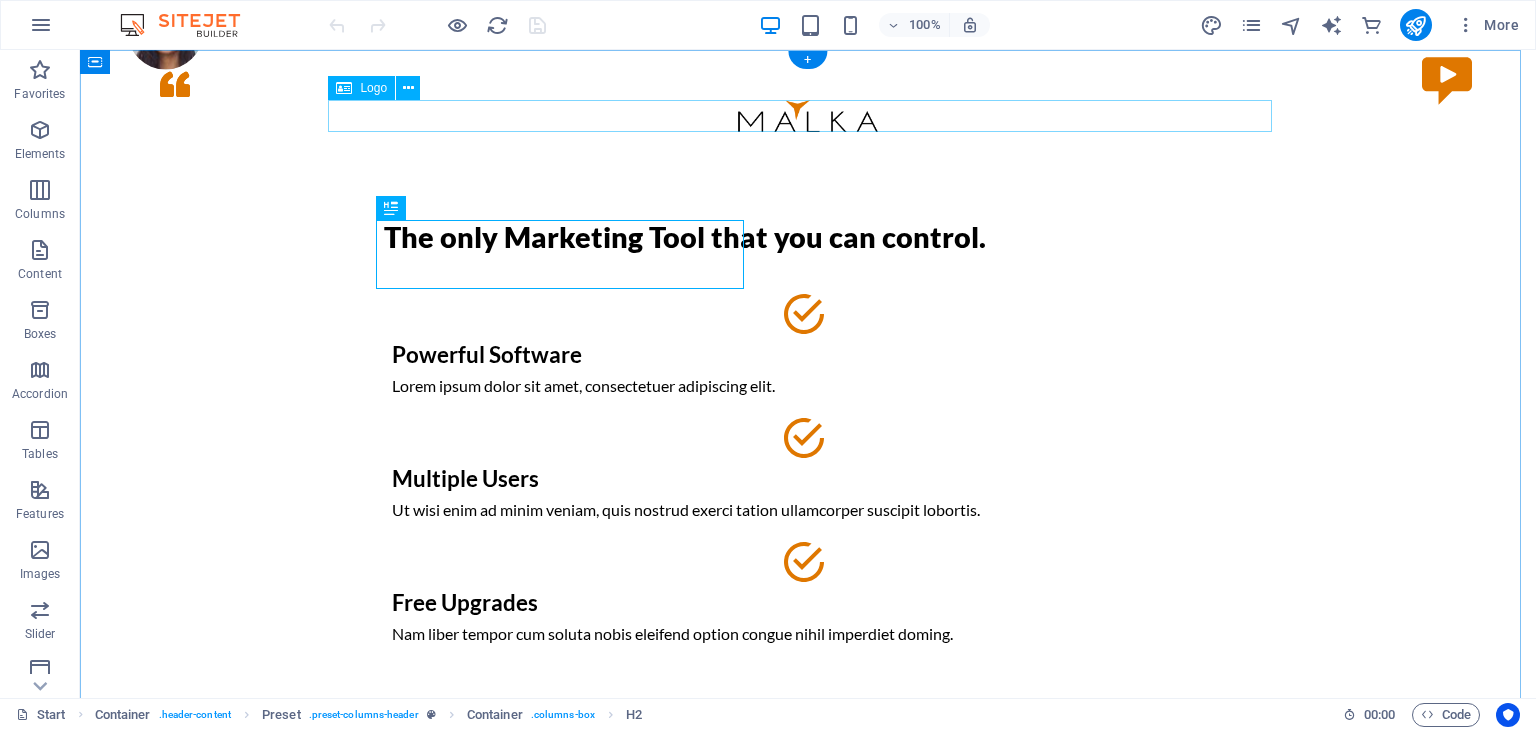 click at bounding box center [808, 116] 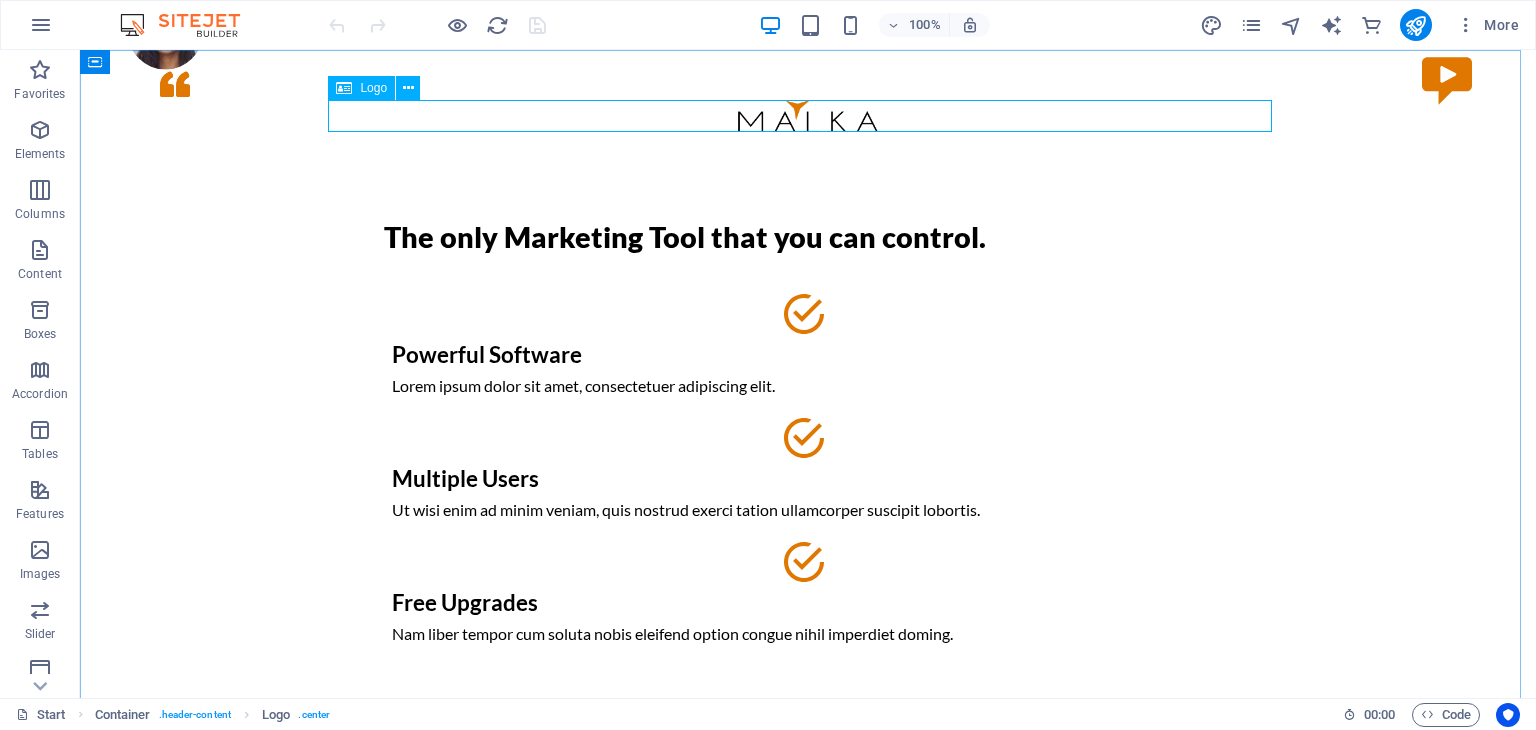 click on "Logo" at bounding box center (373, 88) 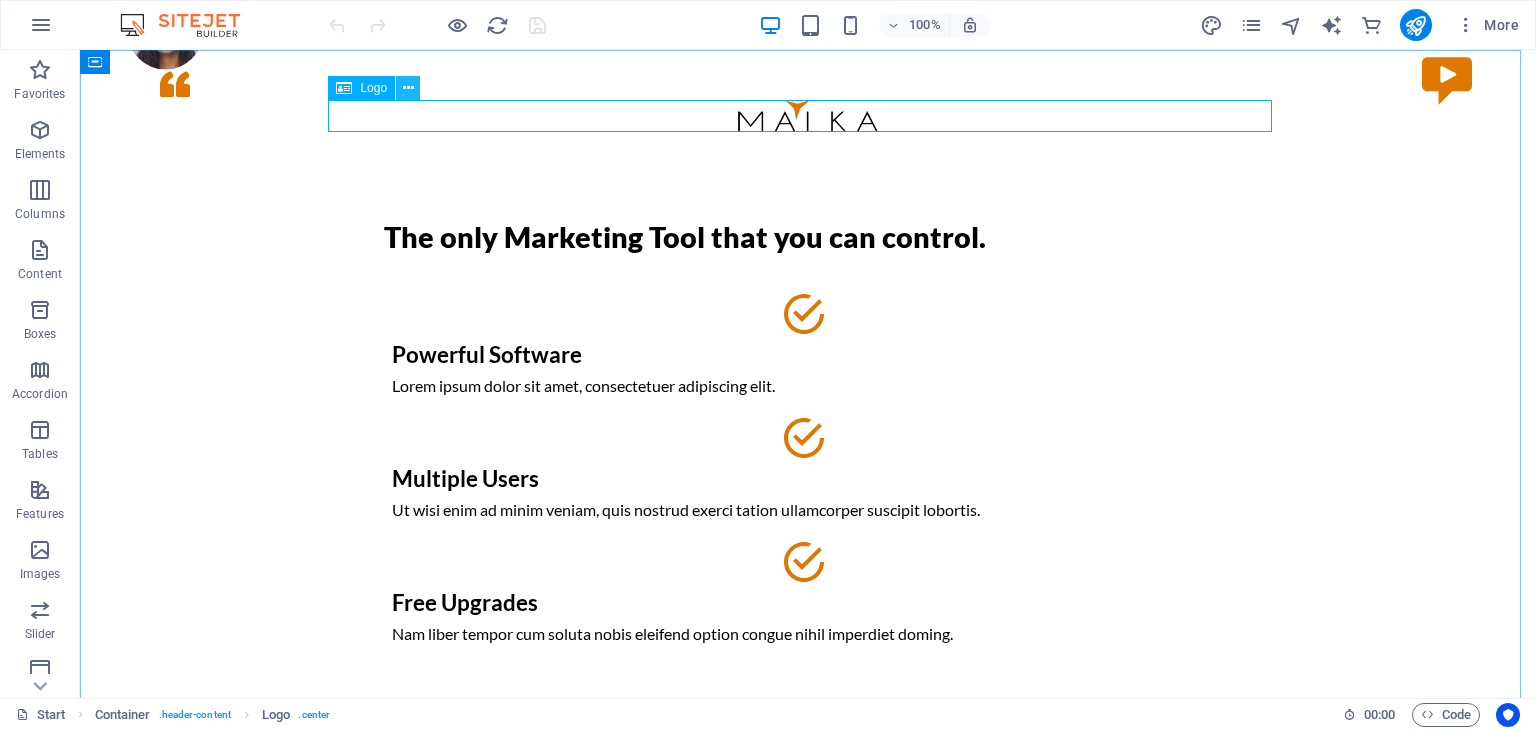 click at bounding box center [408, 88] 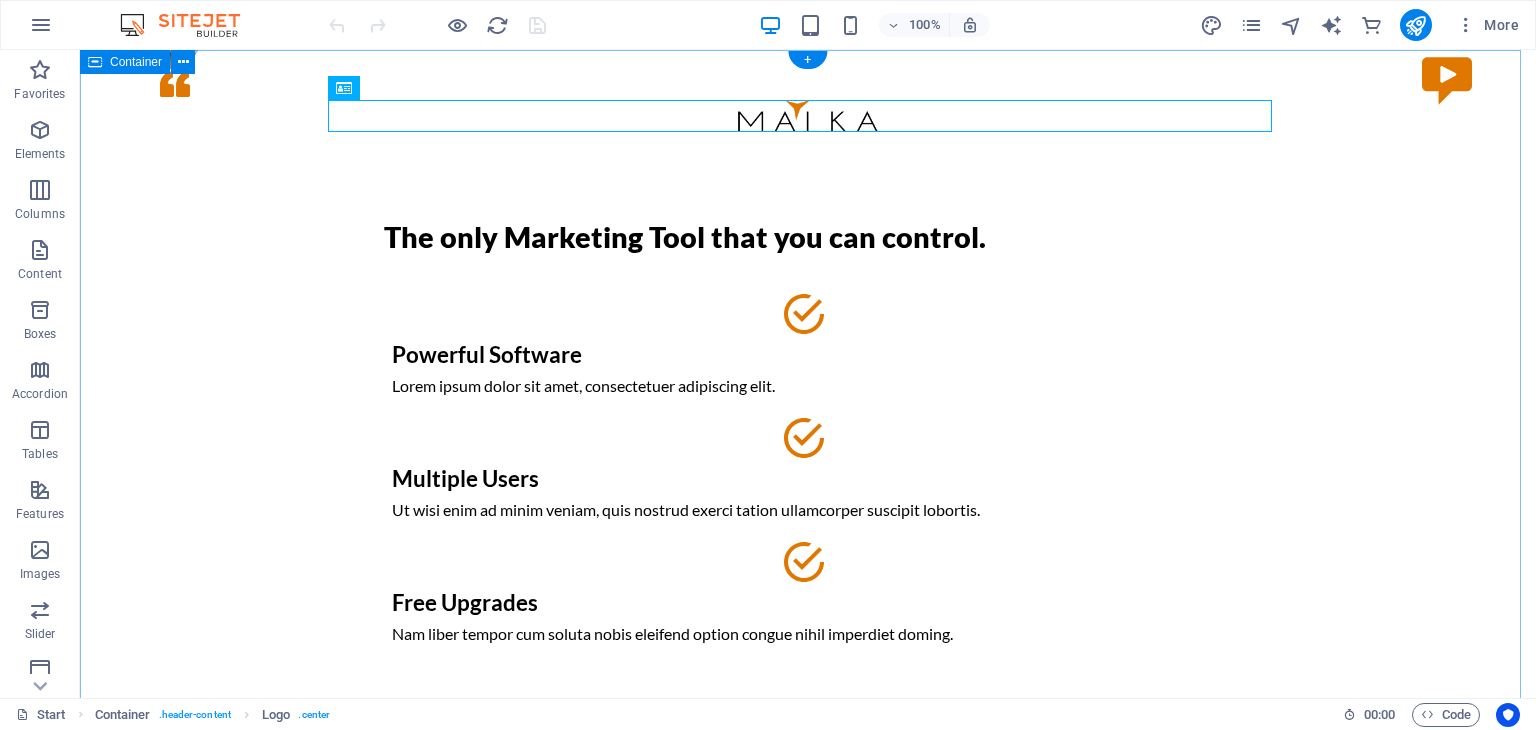 click on "The only Marketing Tool that you can control. Powerful Software Lorem ipsum dolor sit amet, consectetuer adipiscing elit.  Multiple Users Ut wisi enim ad minim veniam, quis nostrud exerci tation ullamcorper suscipit lobortis. Free Upgrades Nam liber tempor cum soluta nobis eleifend option congue nihil imperdiet doming. Request a FREE Trial   Request a FREE Trial Give it a try and sign up  for a FREE Trial! To get the free Trial, please fill in the Form. Full Name [FIRST] [LAST] Your E-Mail [EMAIL] Your Company Website   I have read and understand the privacy policy. Unreadable? Load new Sign up for free" at bounding box center [808, 1320] 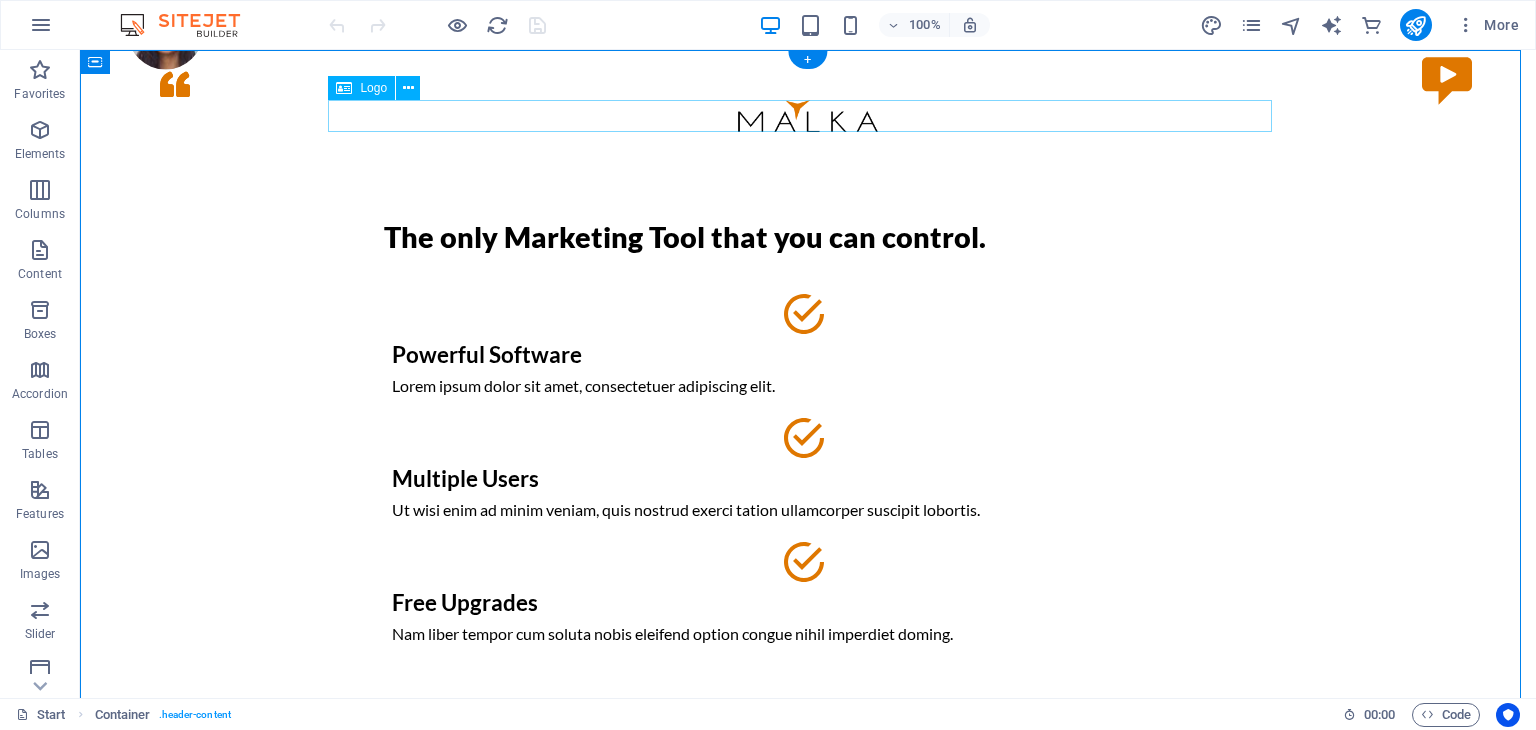 click at bounding box center [808, 116] 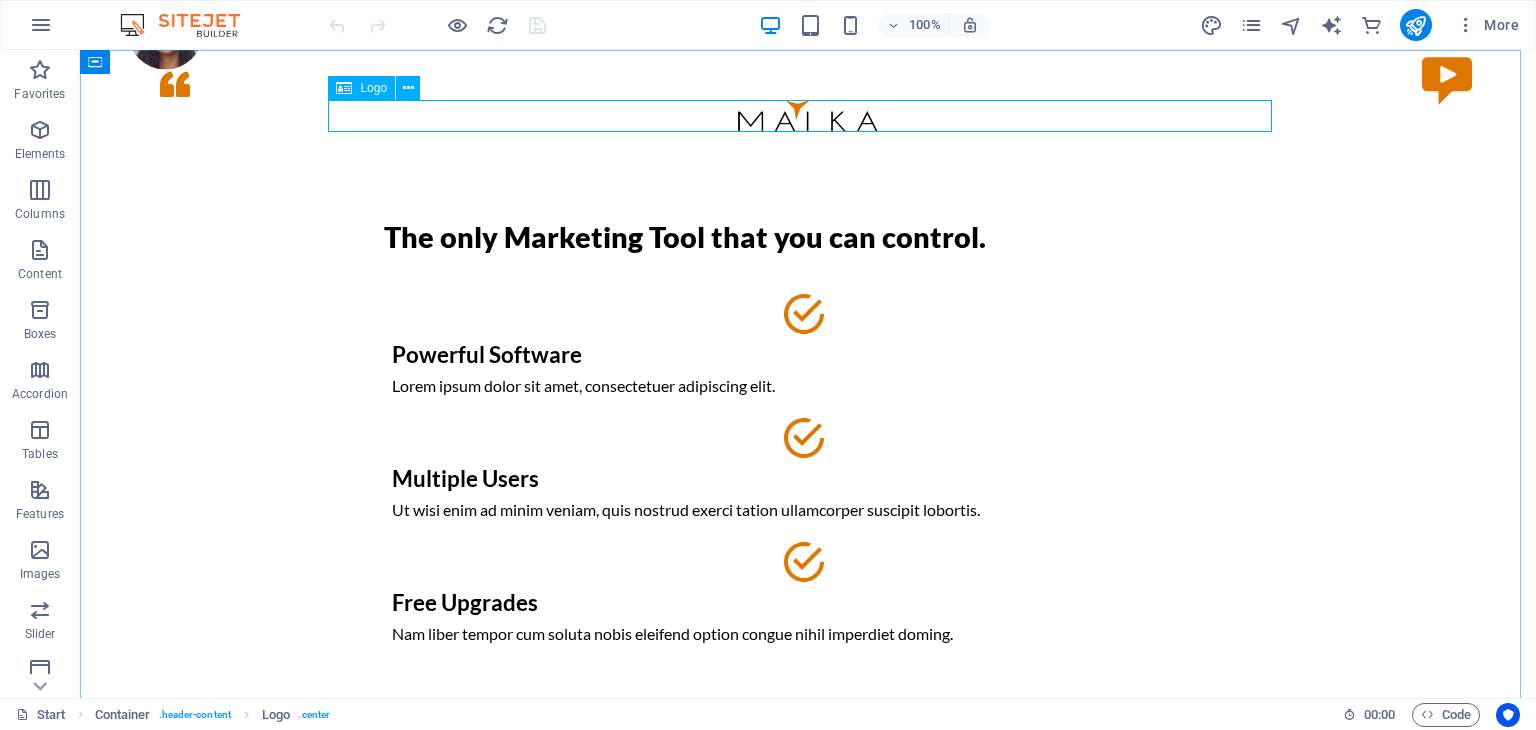 click on "Logo" at bounding box center (373, 88) 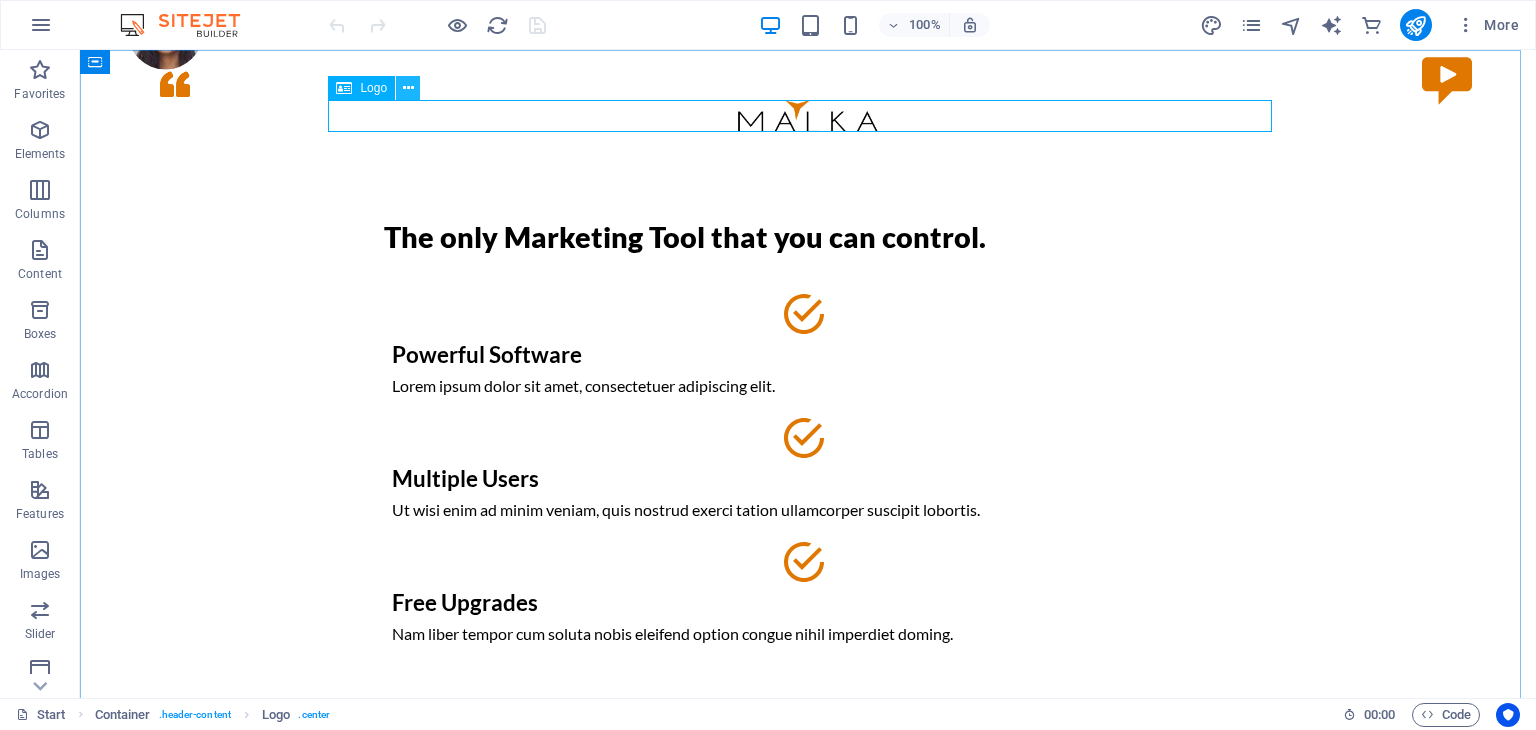 click at bounding box center [408, 88] 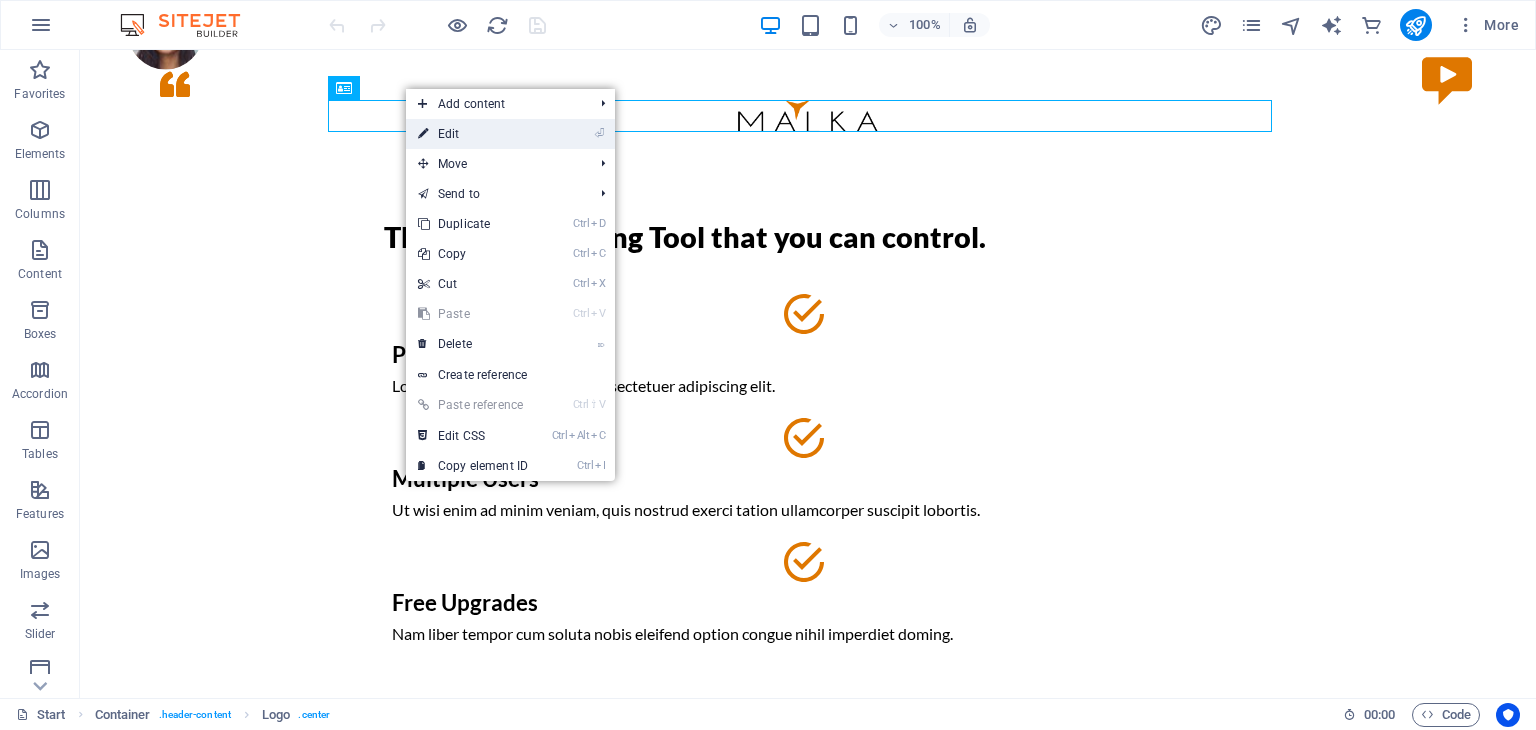click on "⏎  Edit" at bounding box center (473, 134) 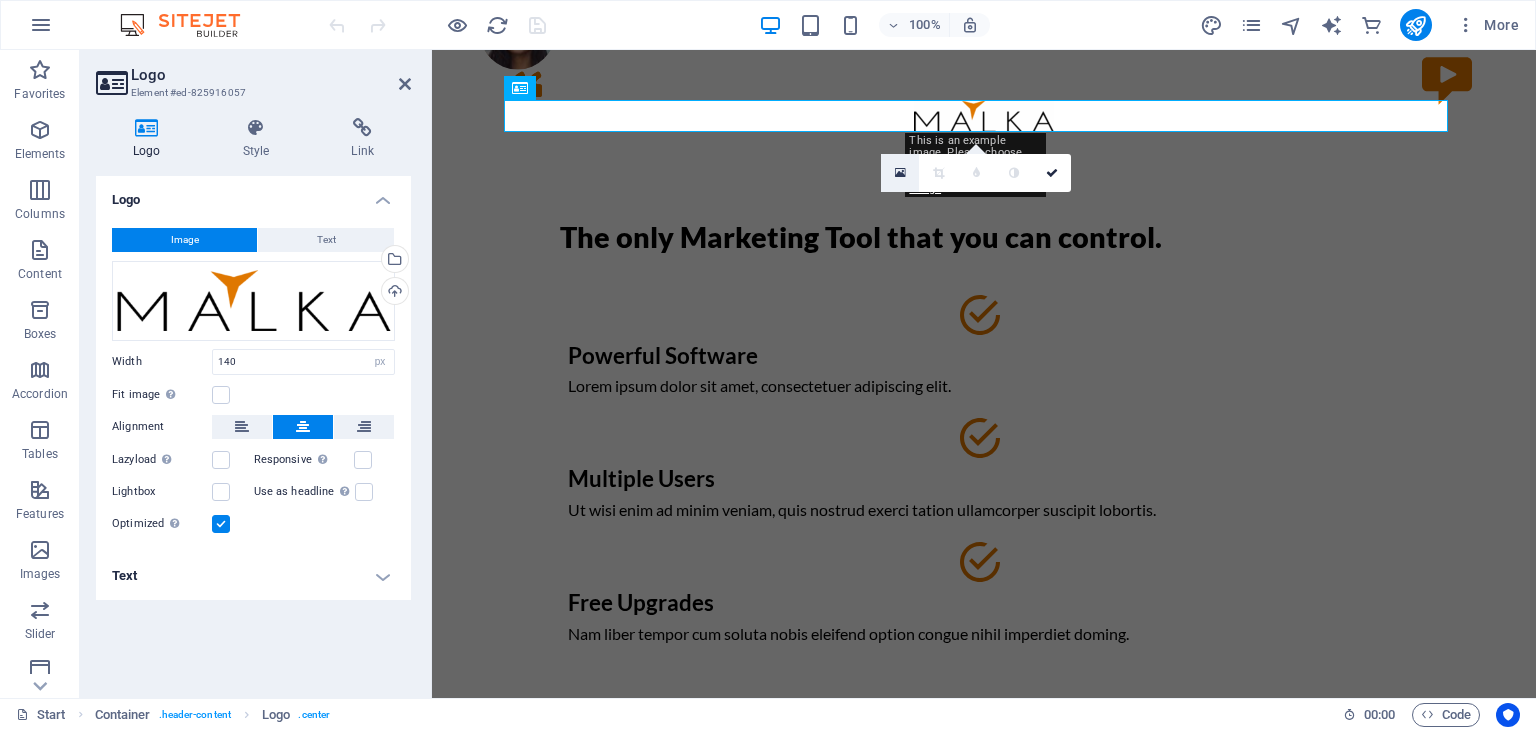click at bounding box center (900, 173) 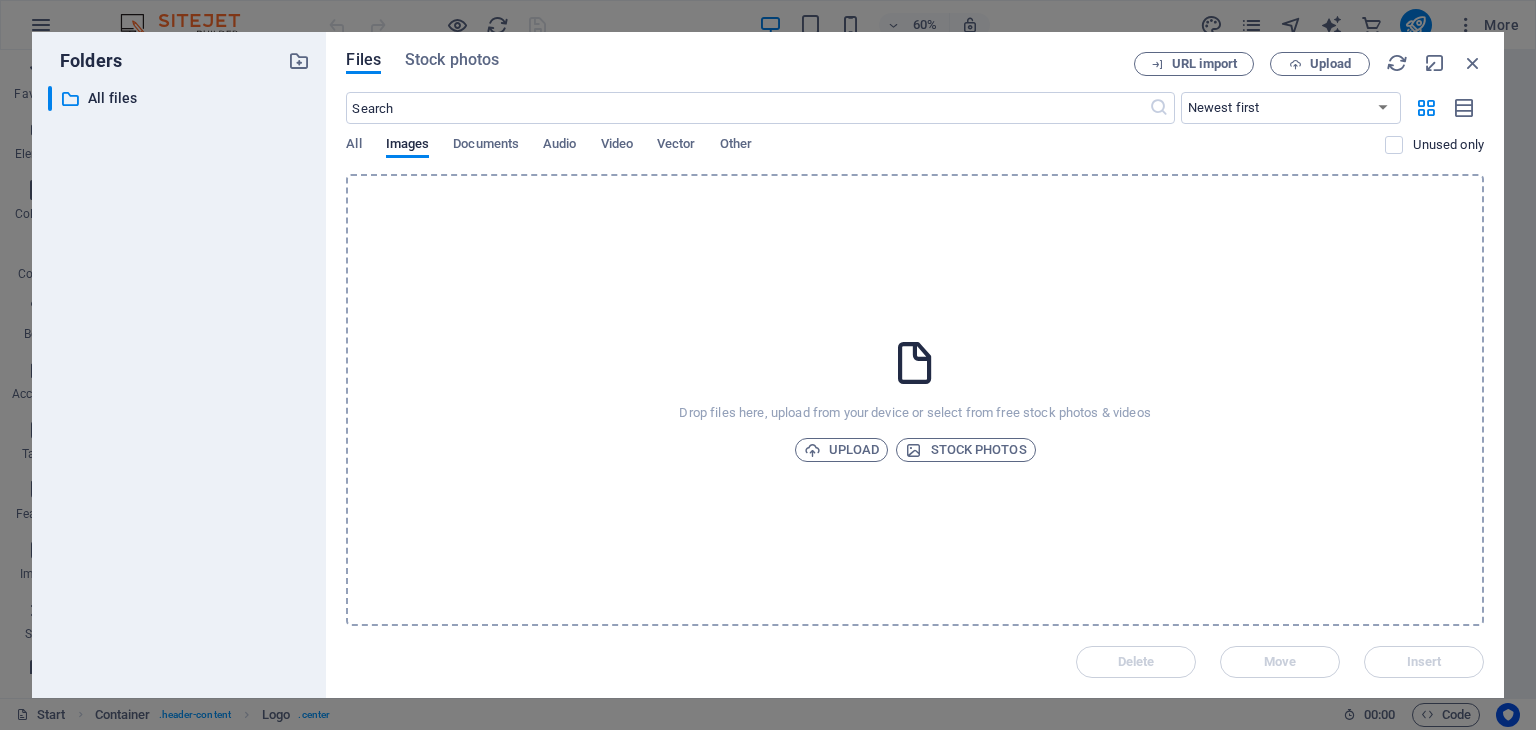 click at bounding box center (915, 363) 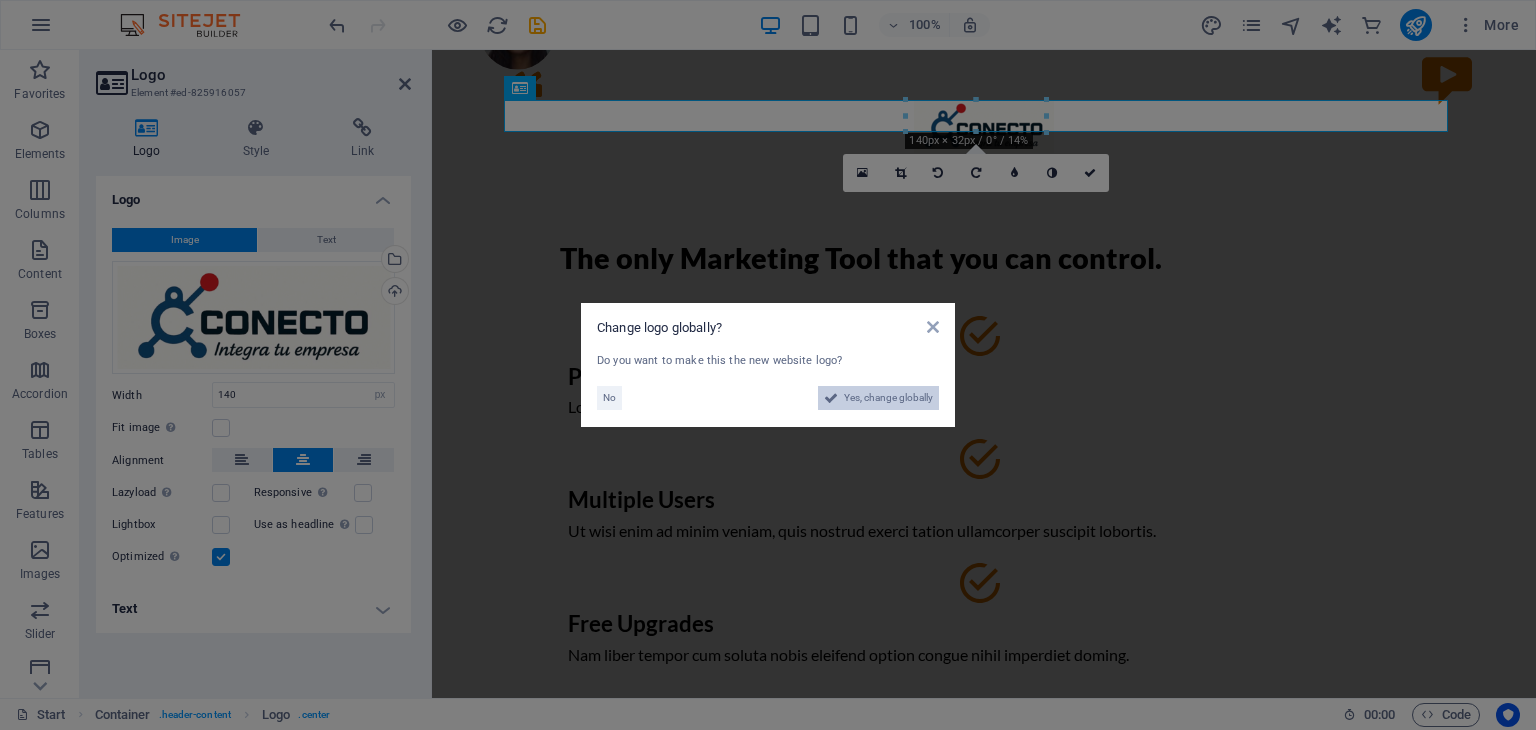 click on "Yes, change globally" at bounding box center [888, 398] 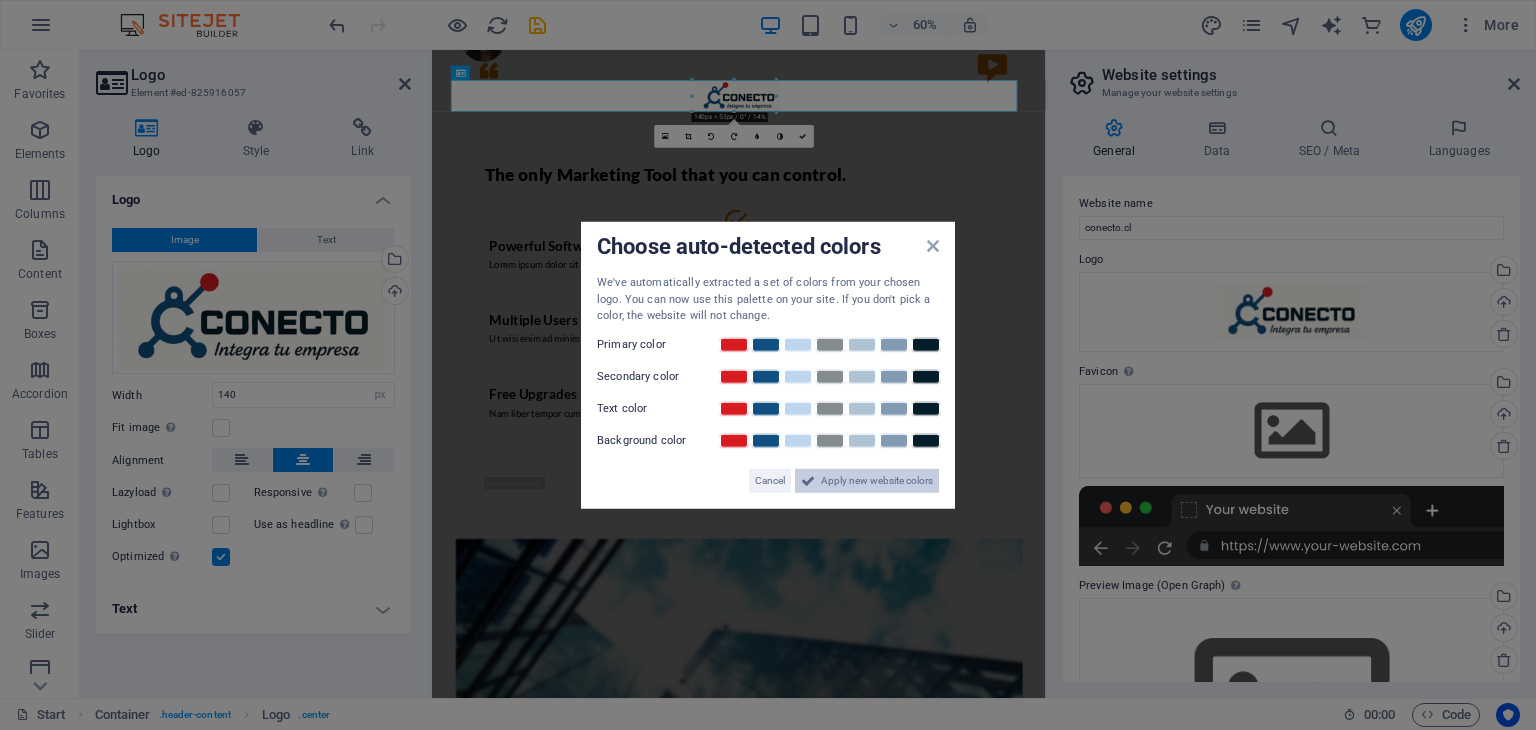 click on "Apply new website colors" at bounding box center (877, 480) 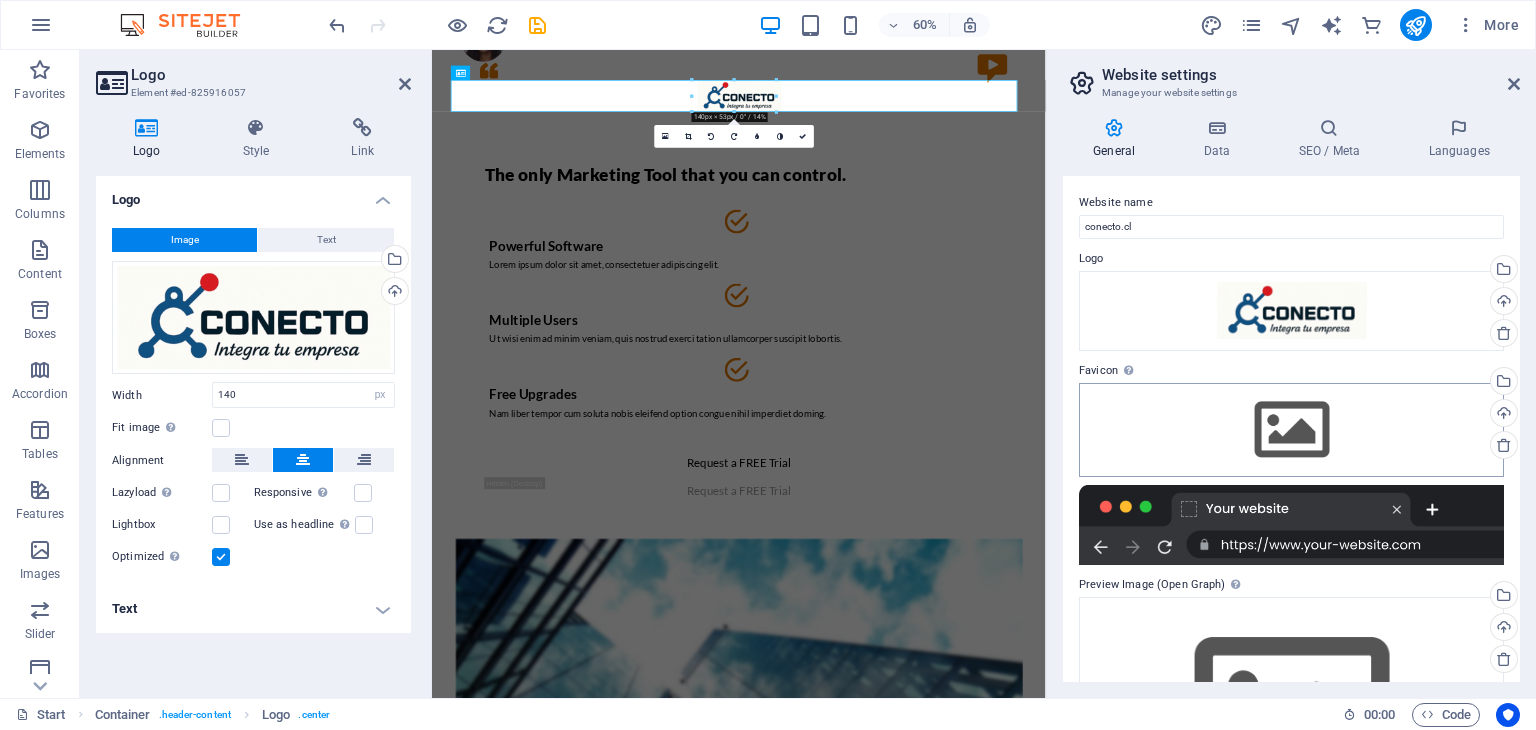 scroll, scrollTop: 0, scrollLeft: 0, axis: both 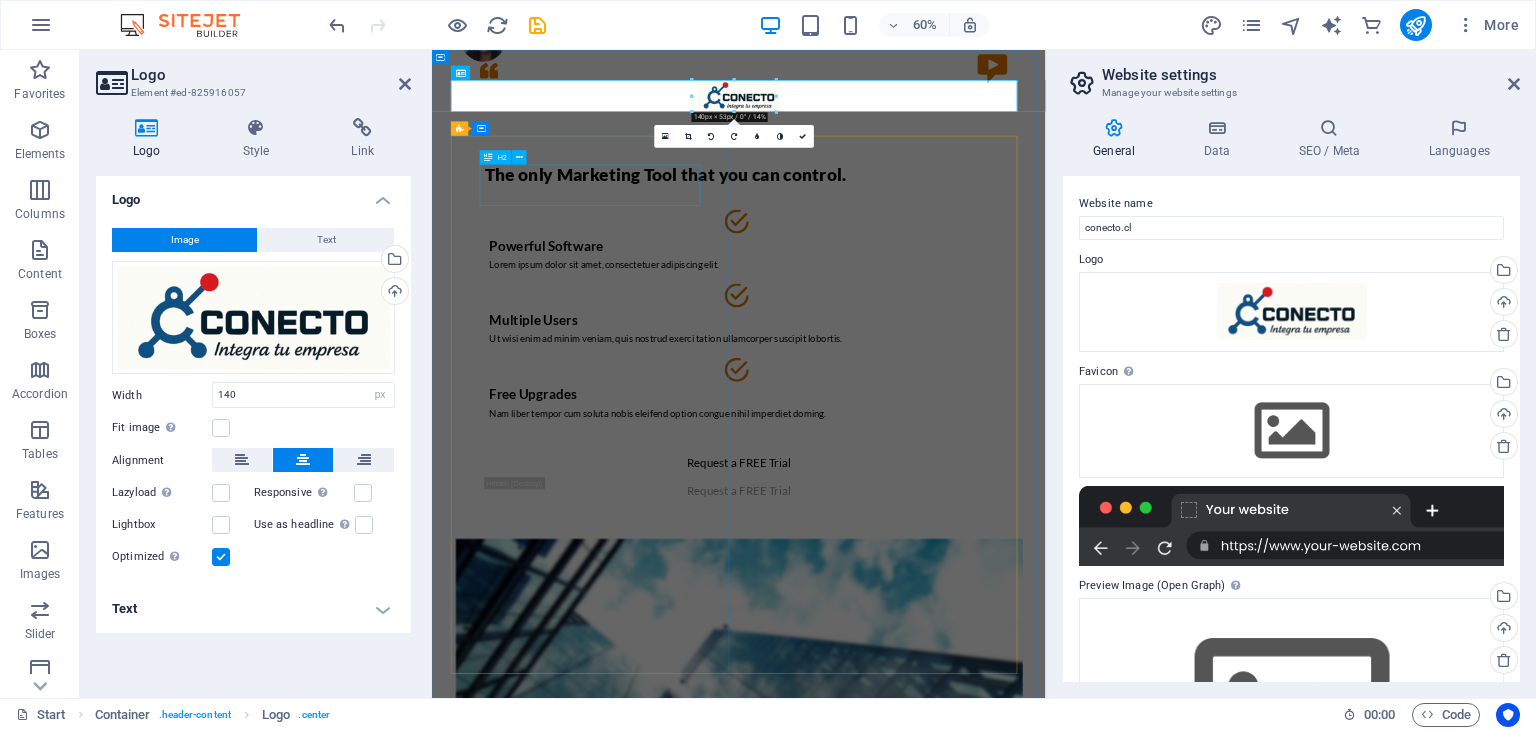 click on "The only Marketing Tool that you can control." at bounding box center [944, 258] 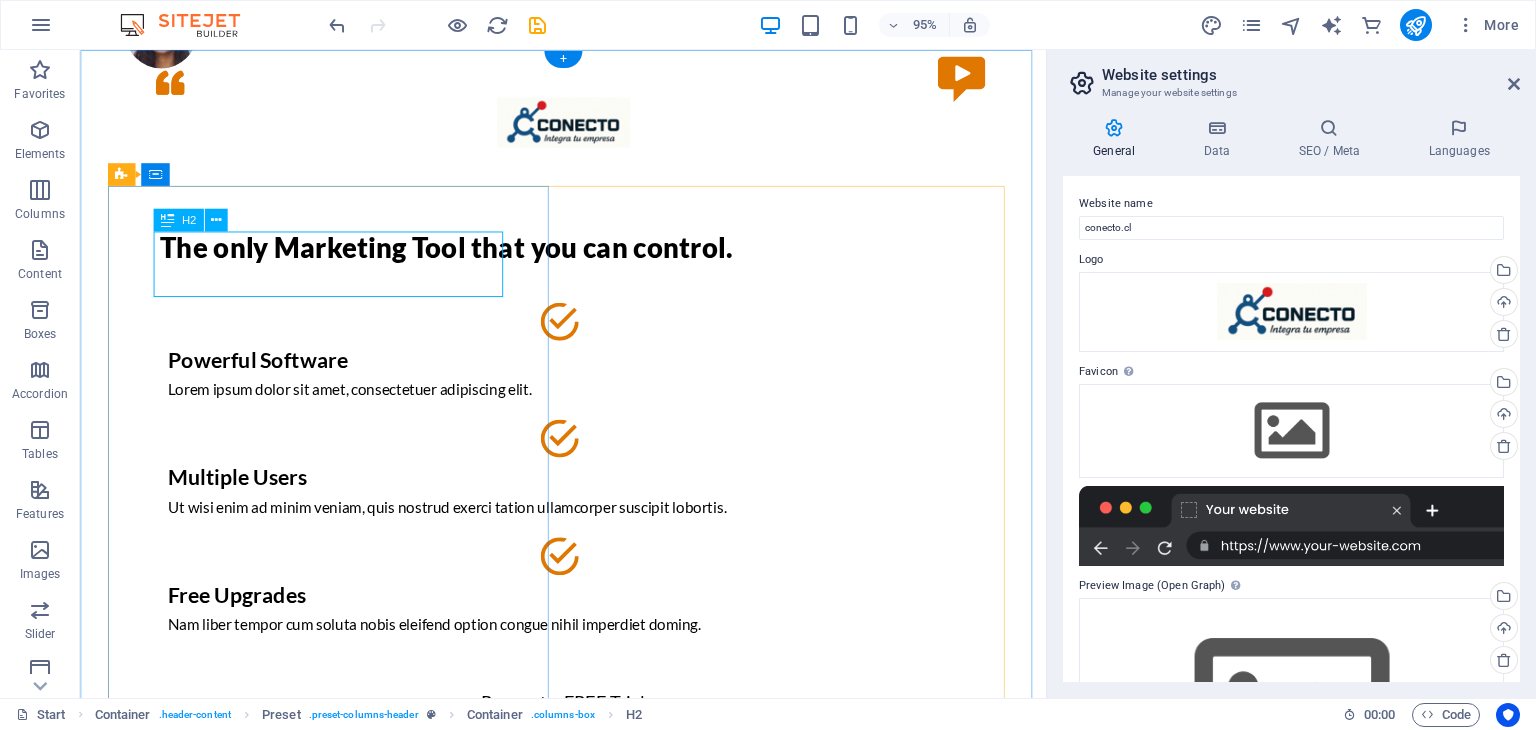 click on "The only Marketing Tool that you can control." at bounding box center [589, 258] 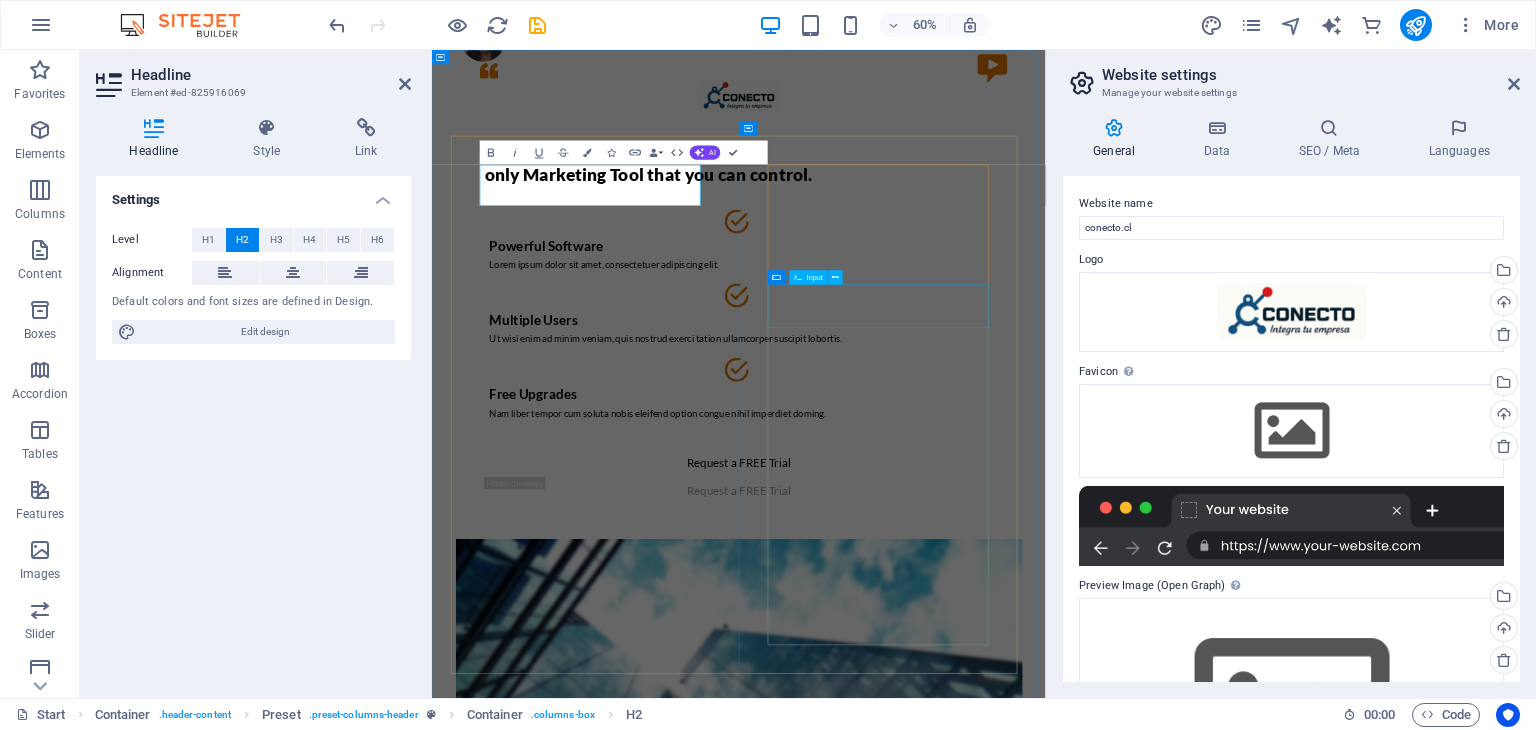 type 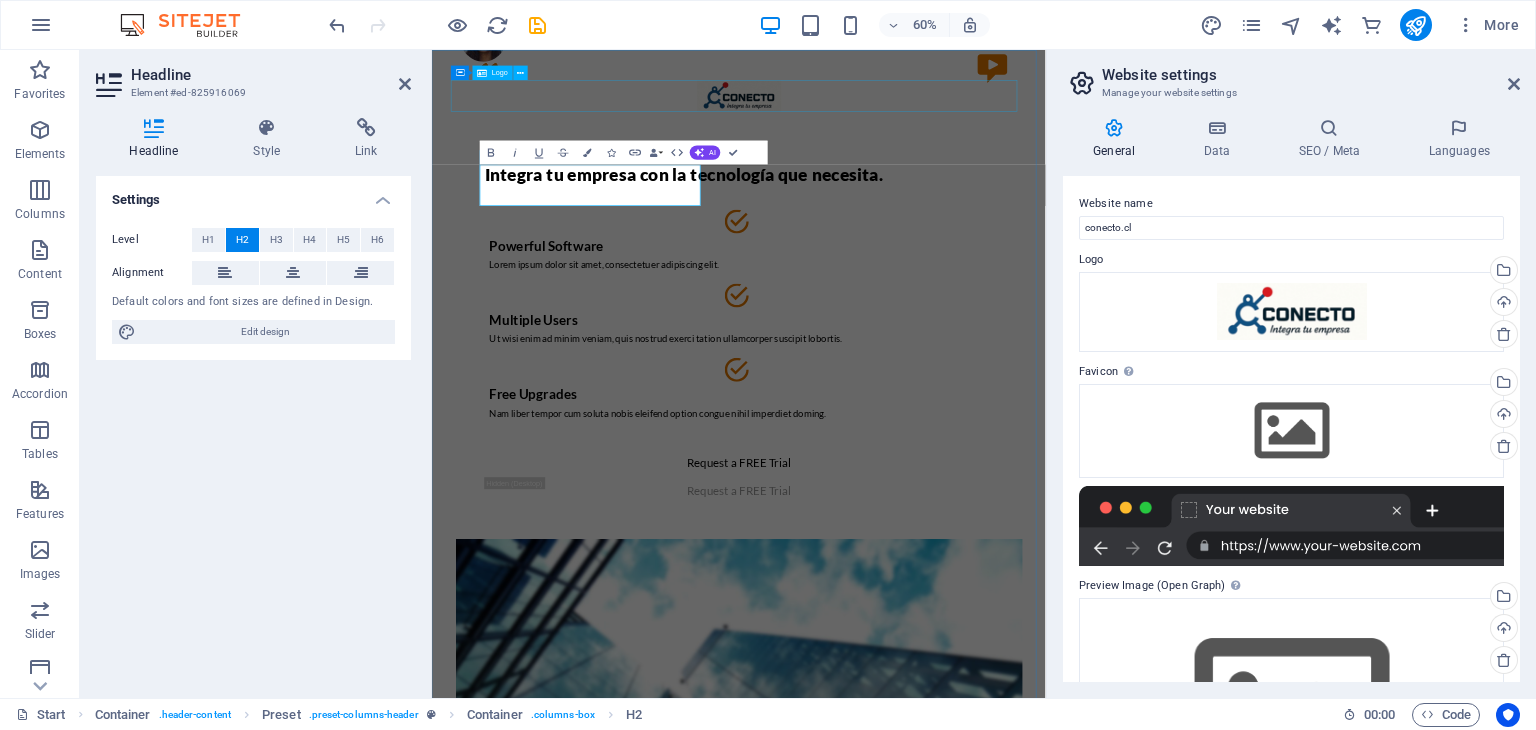 click at bounding box center (944, 126) 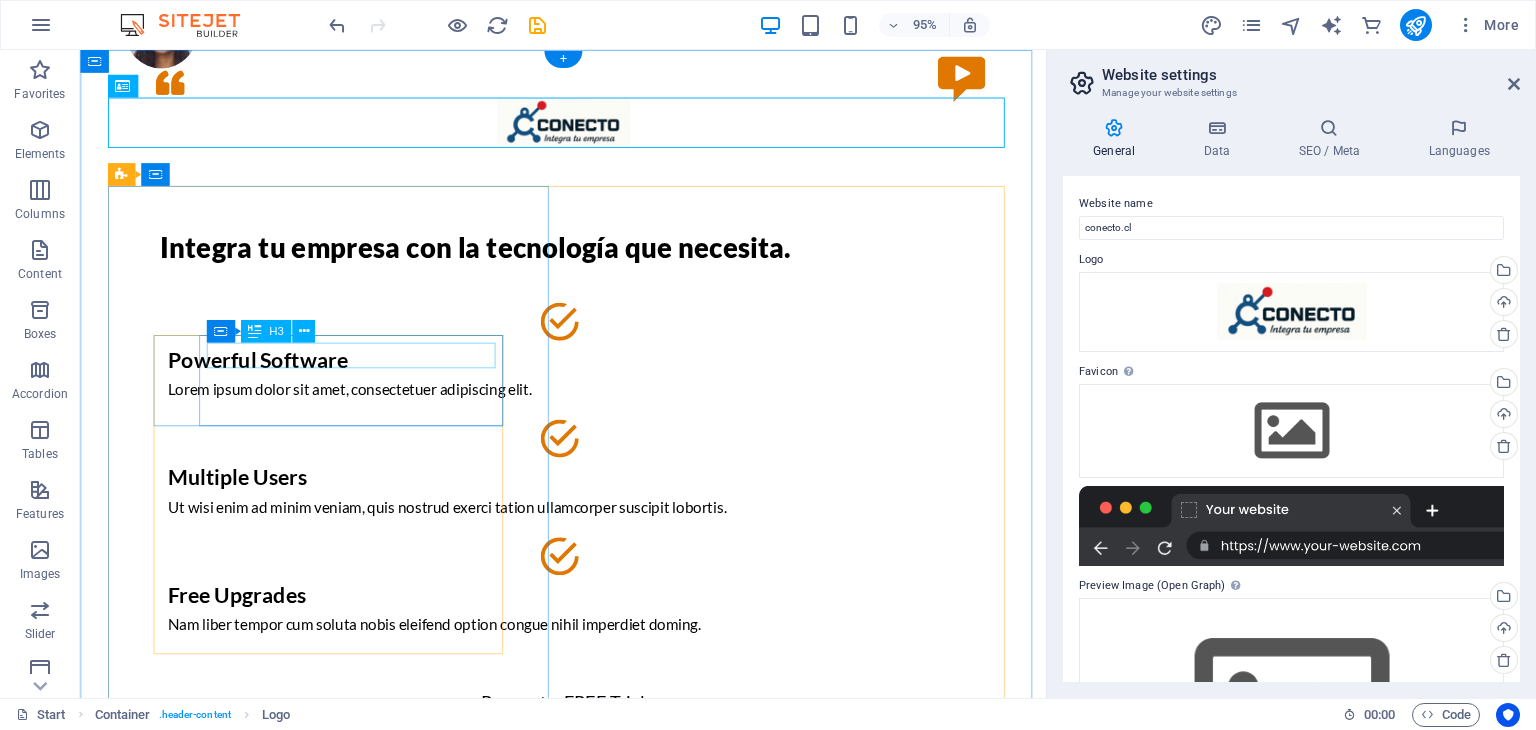 click on "Powerful Software" at bounding box center [589, 377] 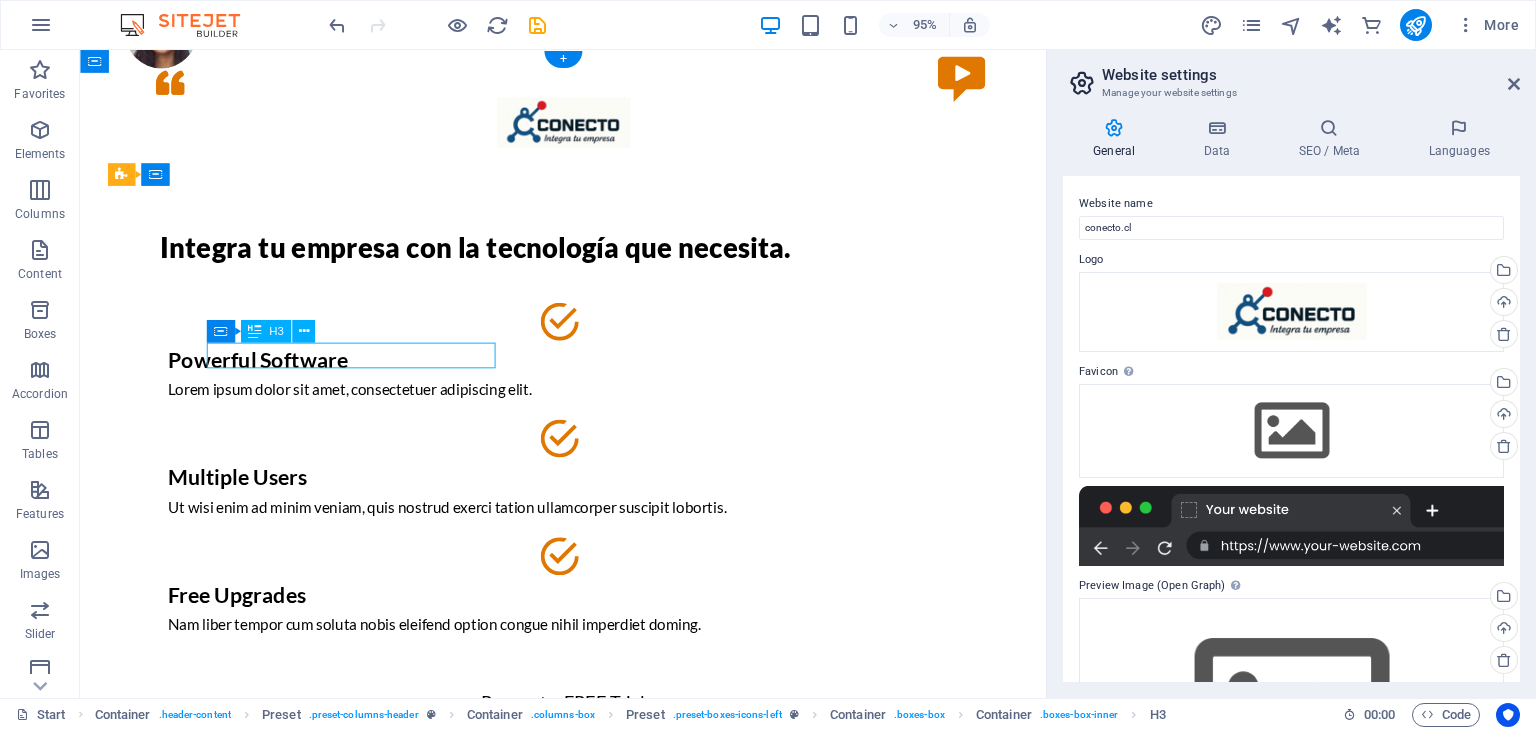 click on "Powerful Software" at bounding box center (589, 377) 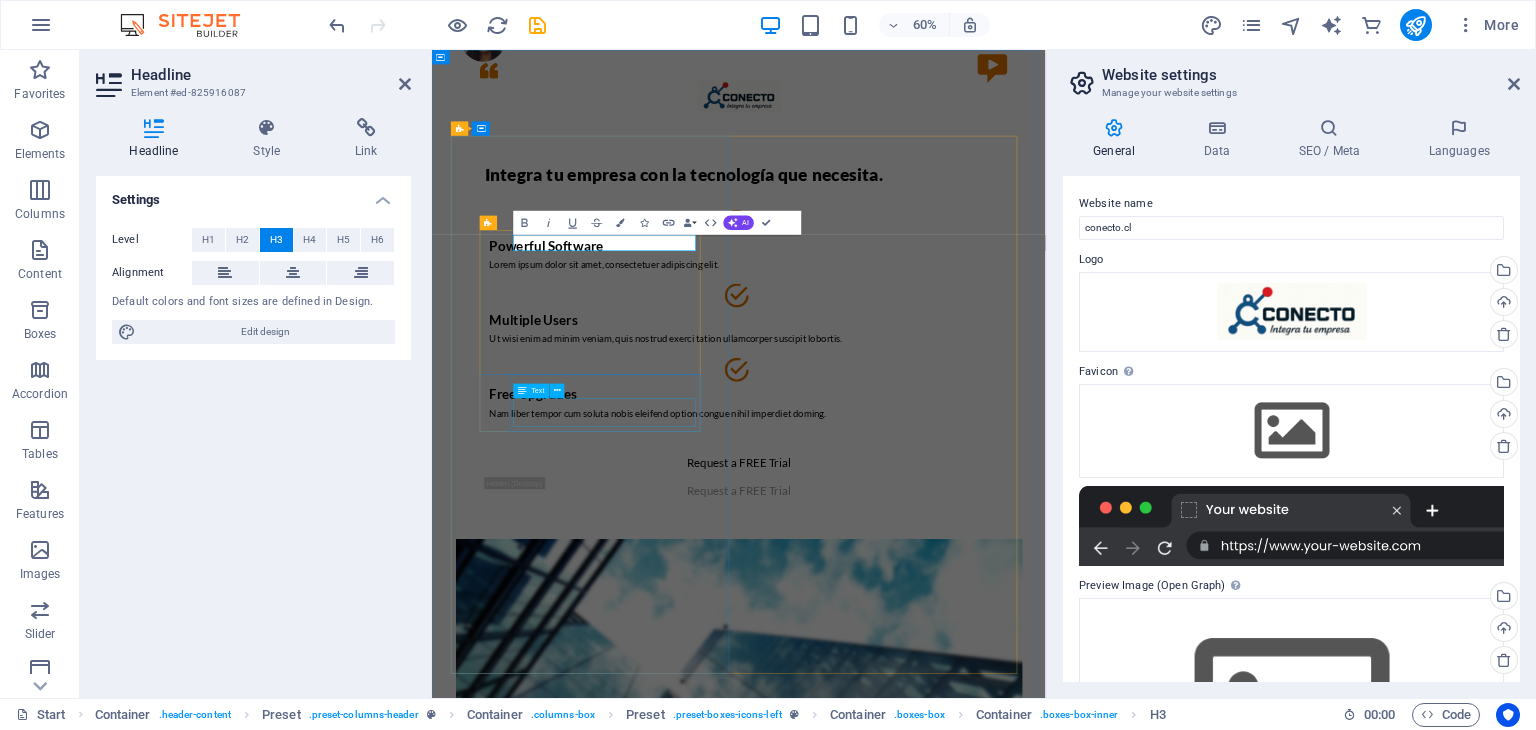 type 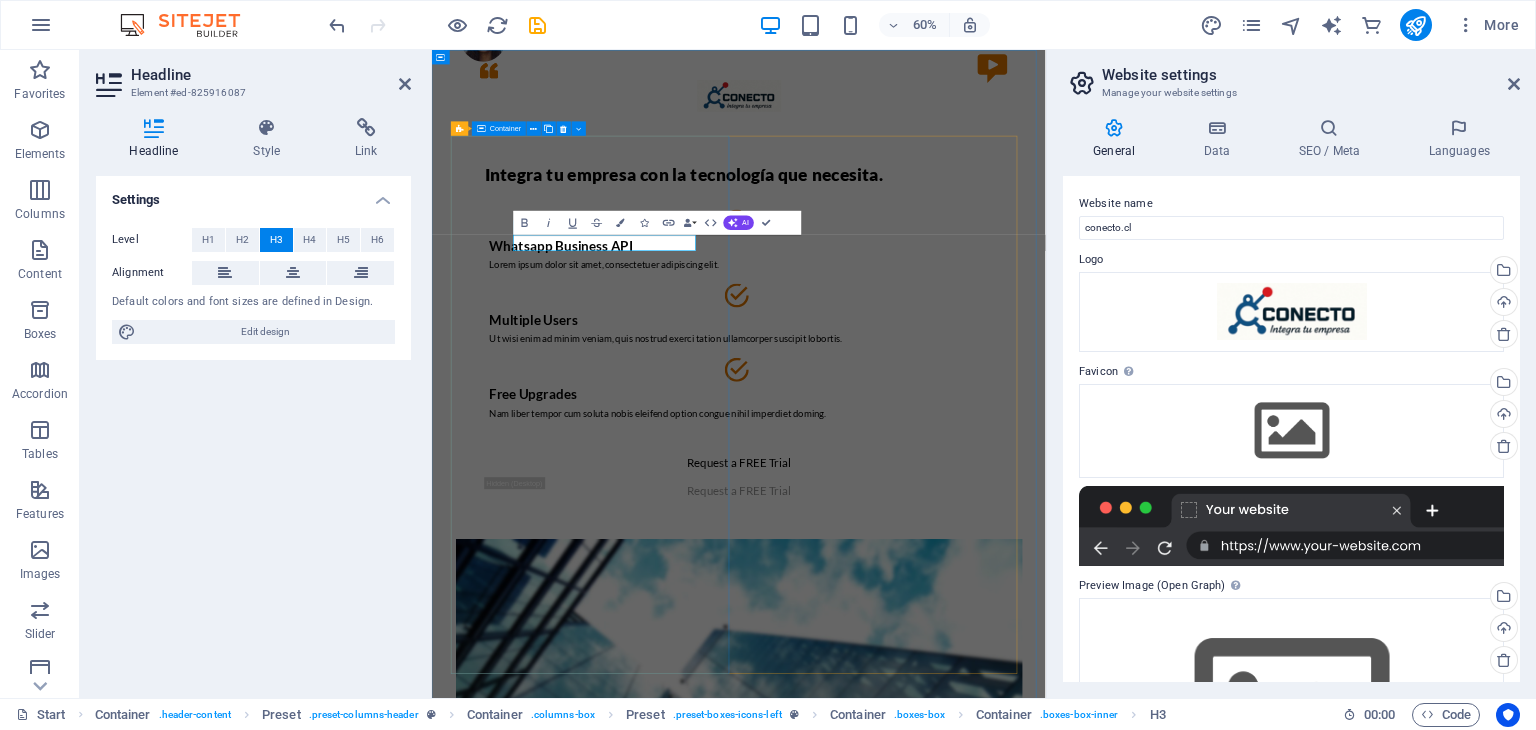 click on "Integra tu empresa con la tecnología que necesita. Whatsapp Business API [EMAIL] Multiple Users Ut wisi enim ad minim veniam, quis nostrud exerci tation ullamcorper suscipit lobortis. Free Upgrades Nam liber tempor cum soluta nobis eleifend option congue nihil imperdiet doming. Request a FREE Trial   Request a FREE Trial" at bounding box center [944, 525] 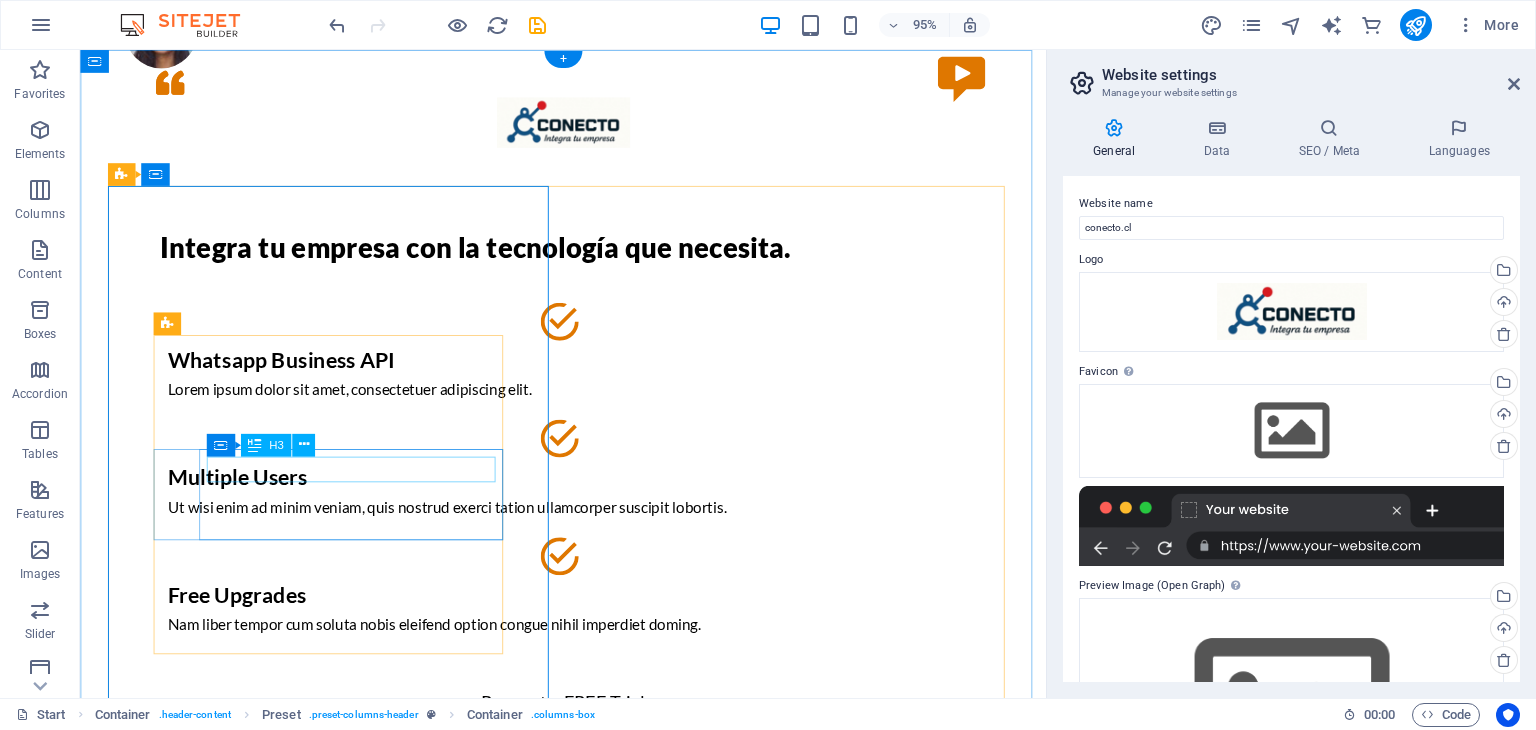 click on "Multiple Users" at bounding box center [589, 500] 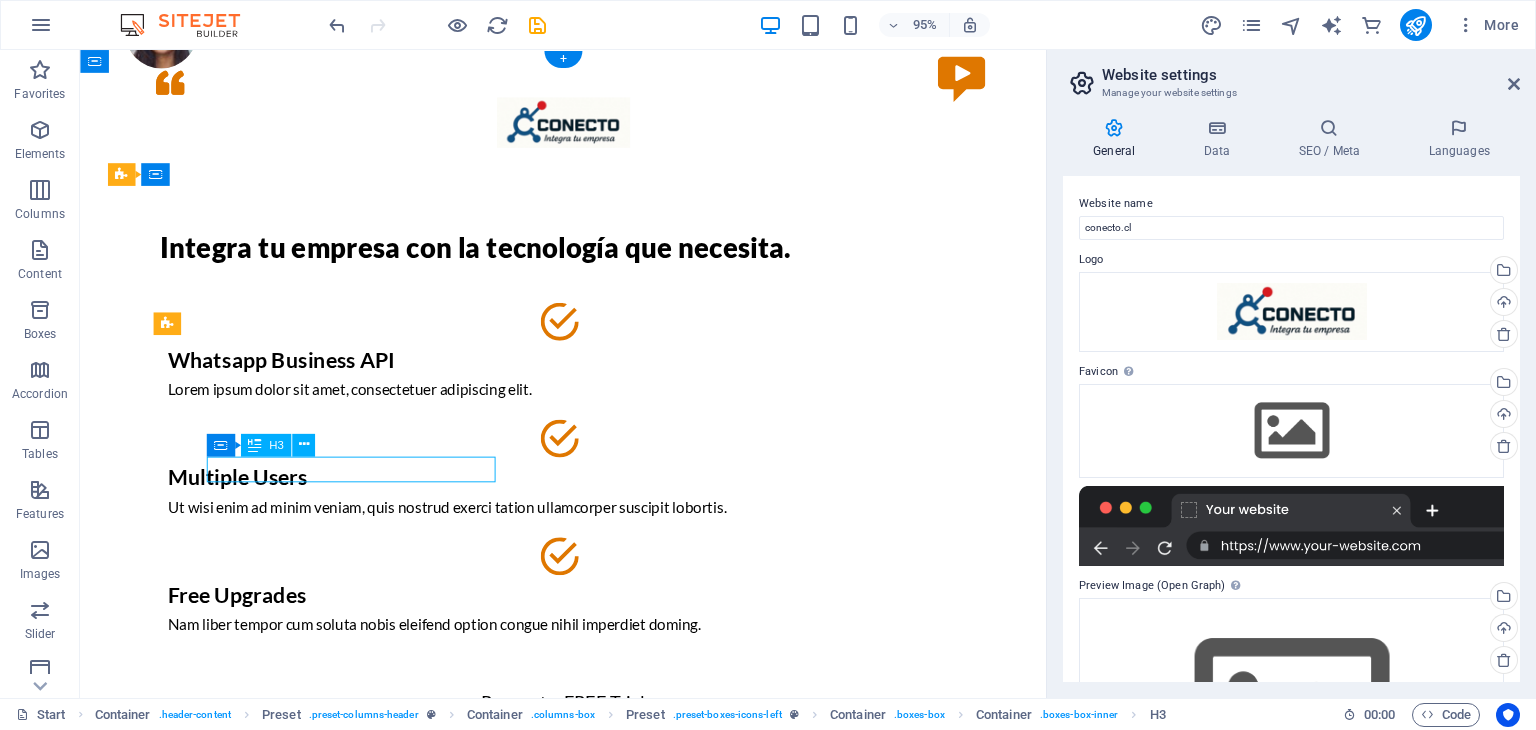 click on "Multiple Users" at bounding box center (589, 500) 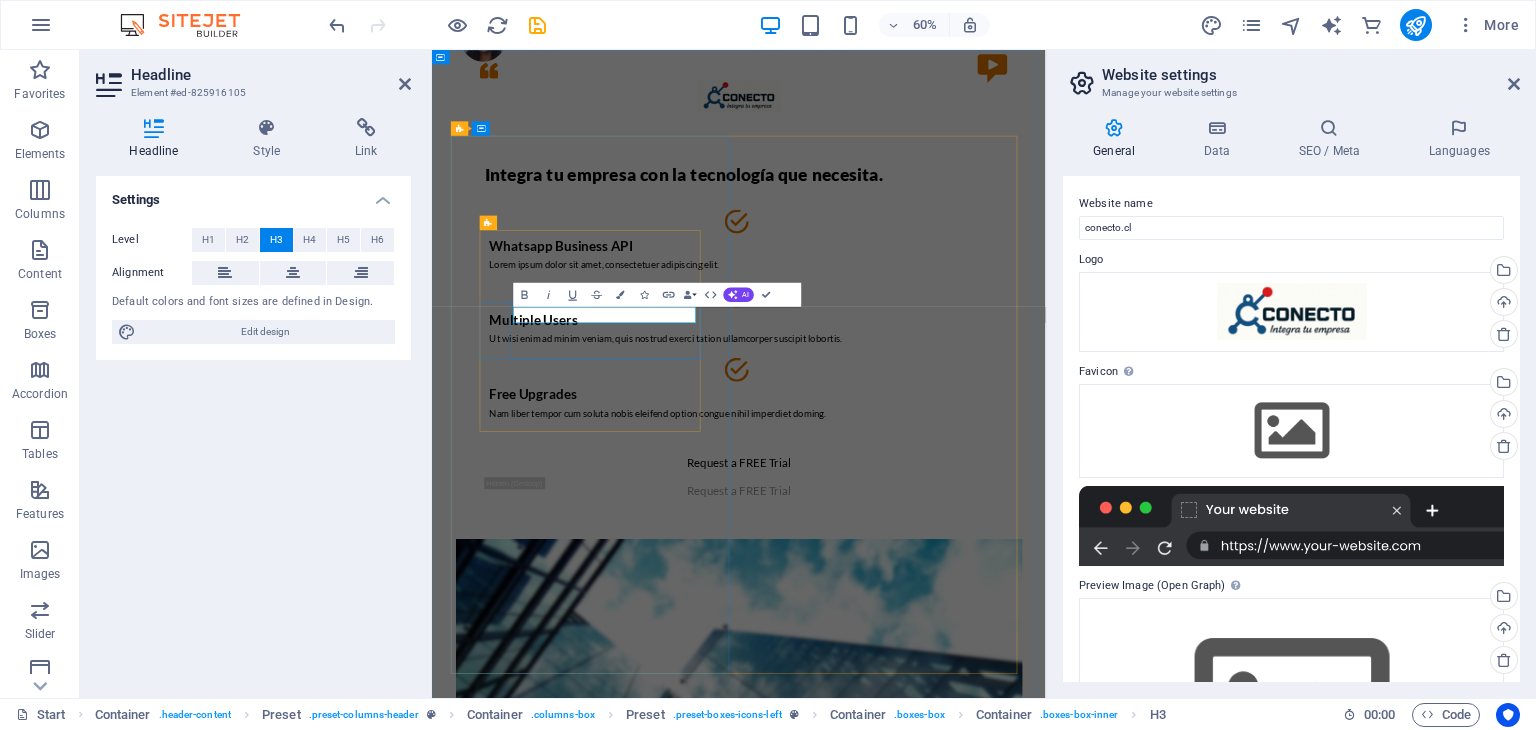click on "Multiple Users" at bounding box center [601, 499] 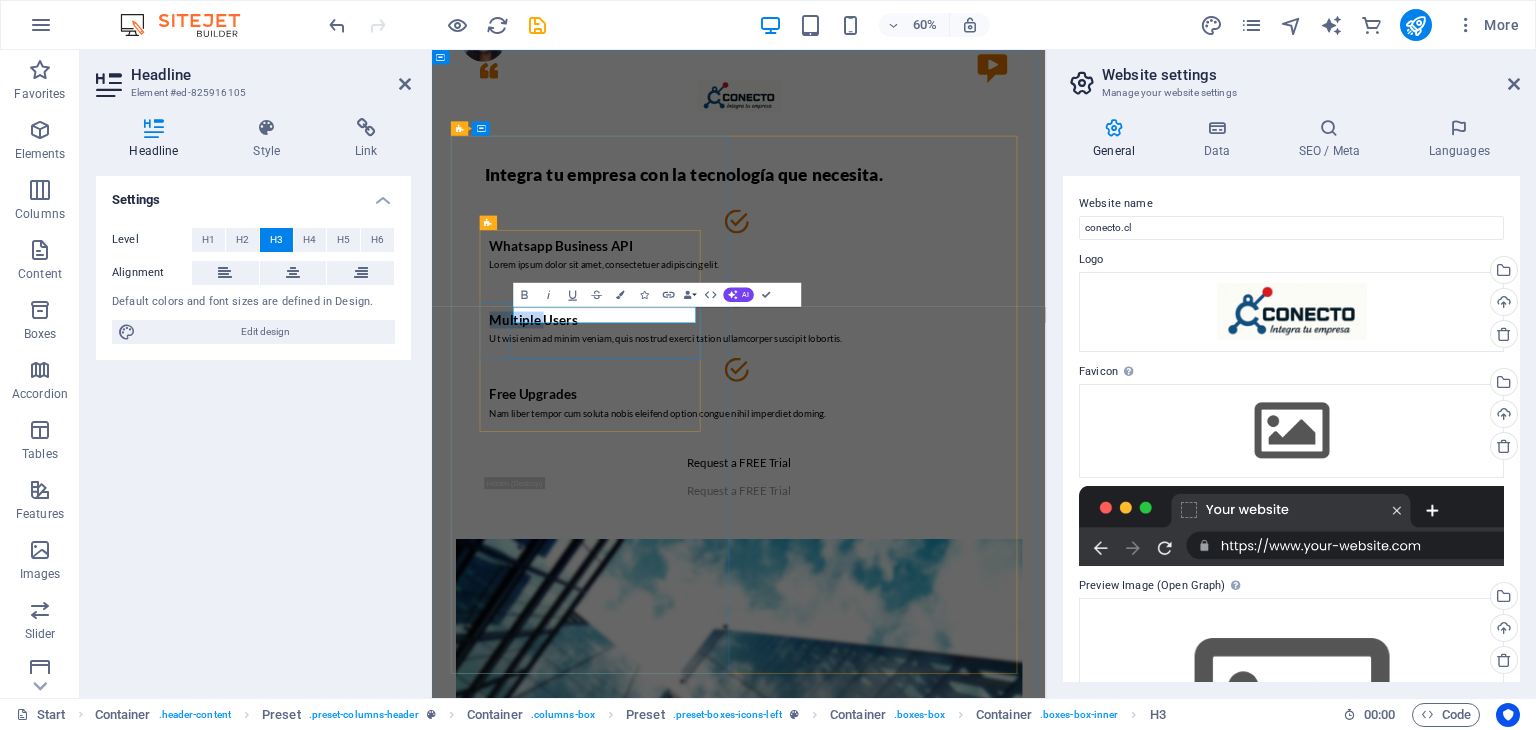 click on "Multiple Users" at bounding box center [601, 499] 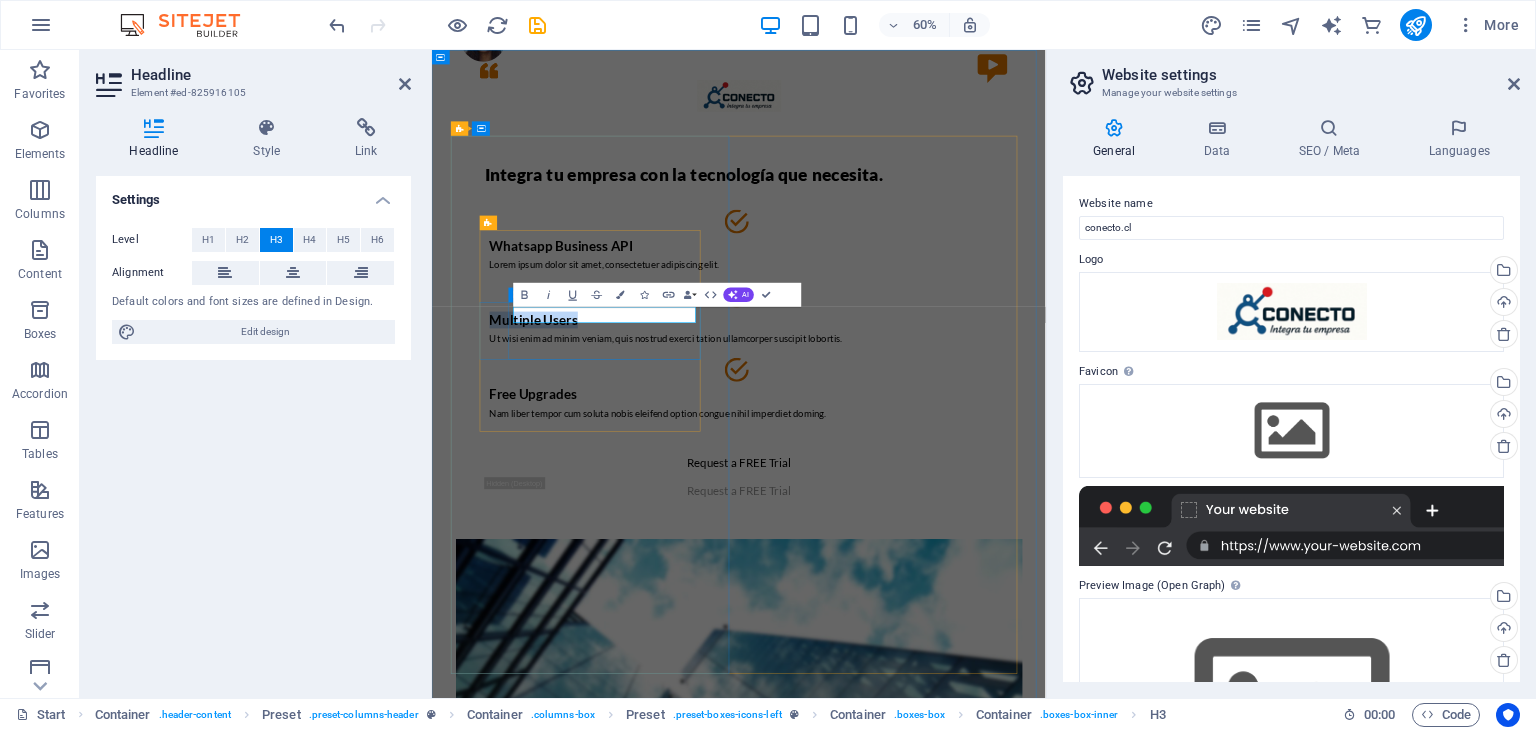 drag, startPoint x: 717, startPoint y: 500, endPoint x: 562, endPoint y: 500, distance: 155 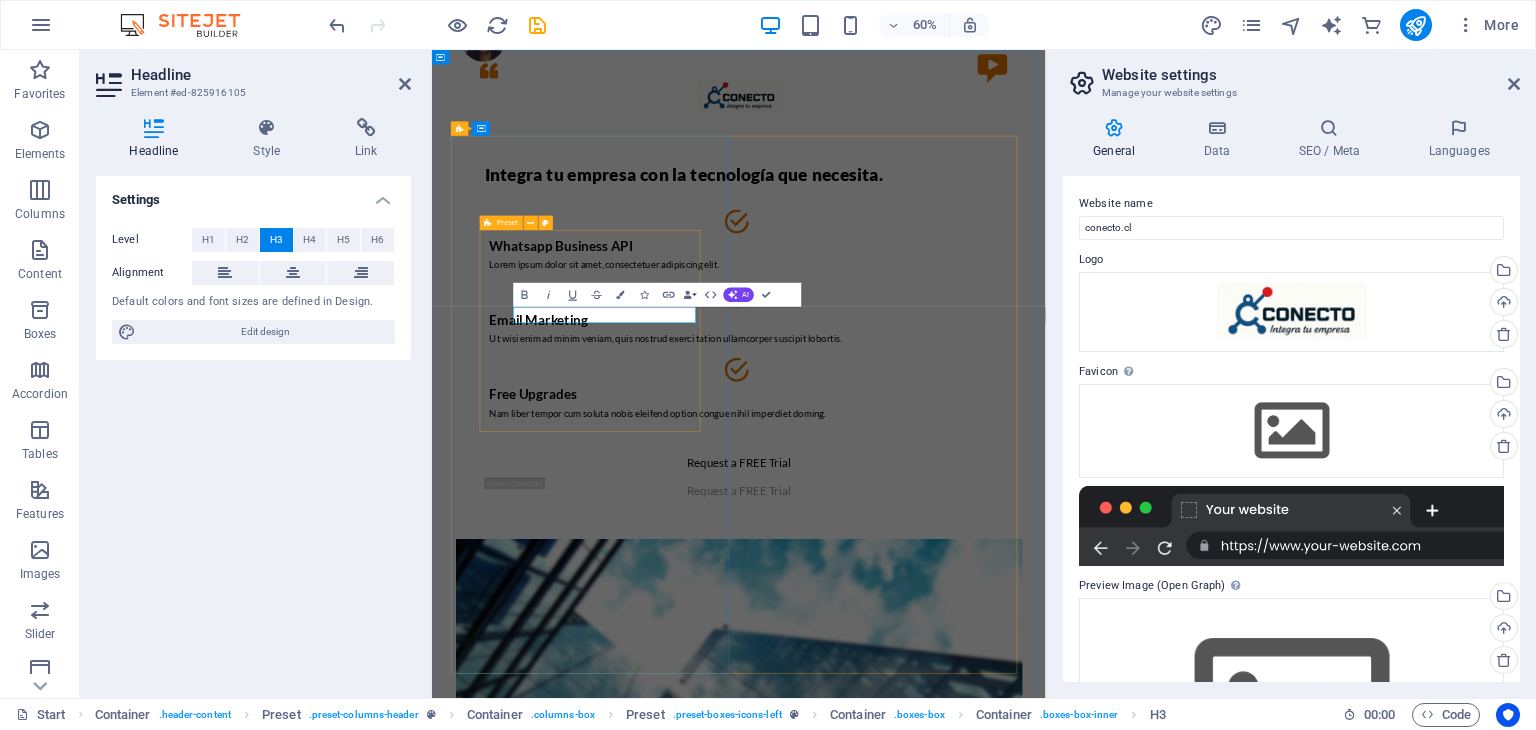 click on "Whatsapp Business API [EMAIL] Multiple Users Ut wisi enim ad minim veniam, quis nostrud exerci tation ullamcorper suscipit lobortis. Free Upgrades Nam liber tempor cum soluta nobis eleifend option congue nihil imperdiet doming." at bounding box center (944, 496) 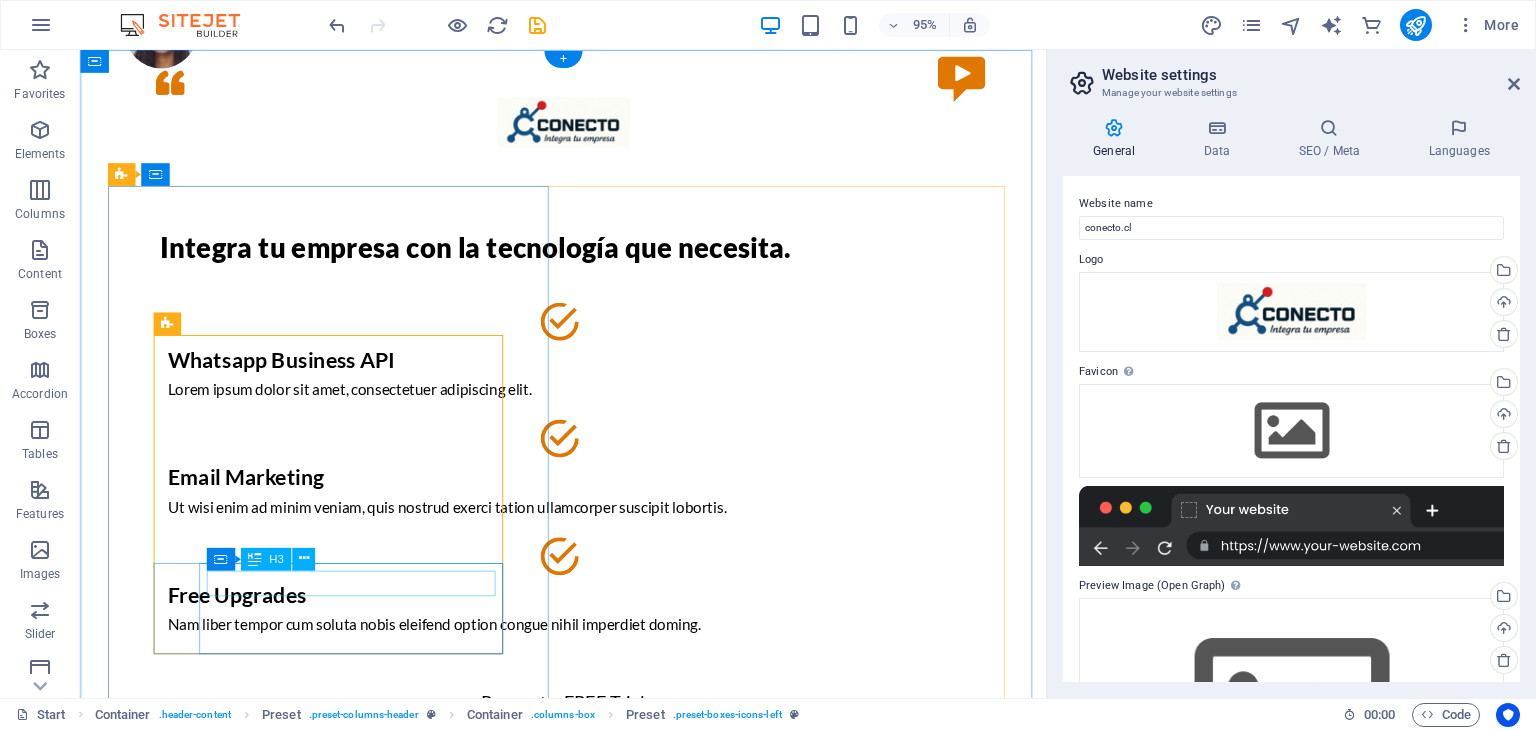 click on "Free Upgrades" at bounding box center [589, 624] 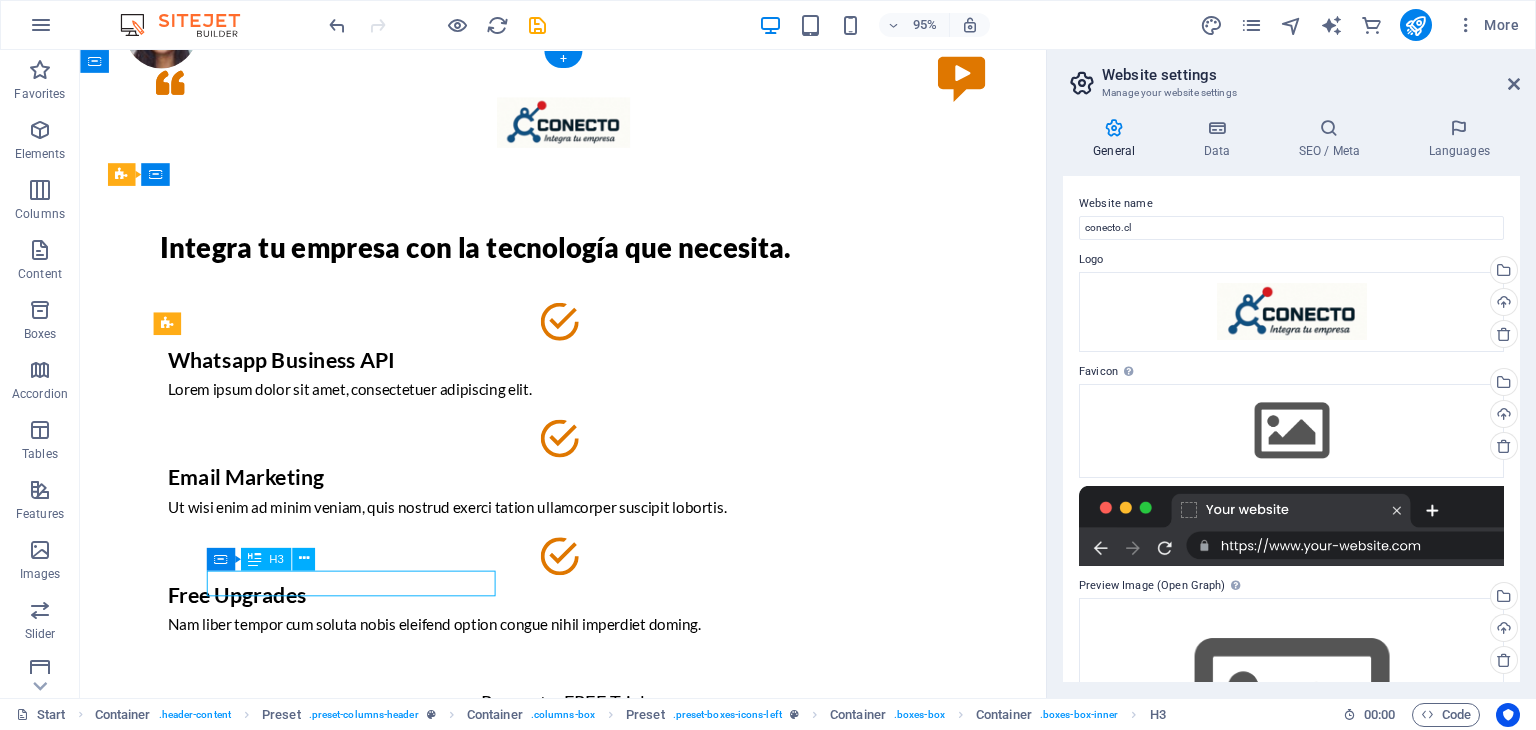click on "Free Upgrades" at bounding box center [589, 624] 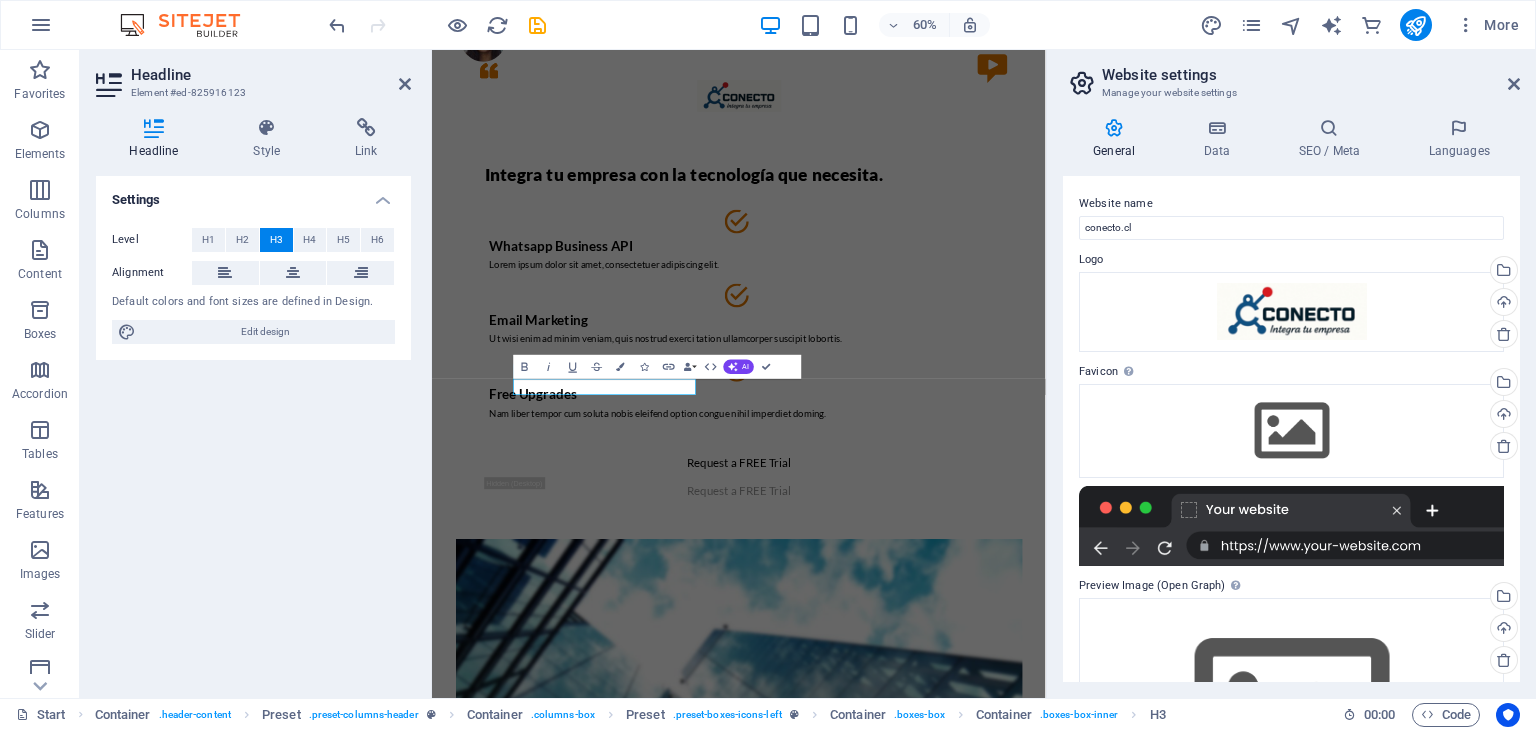 type 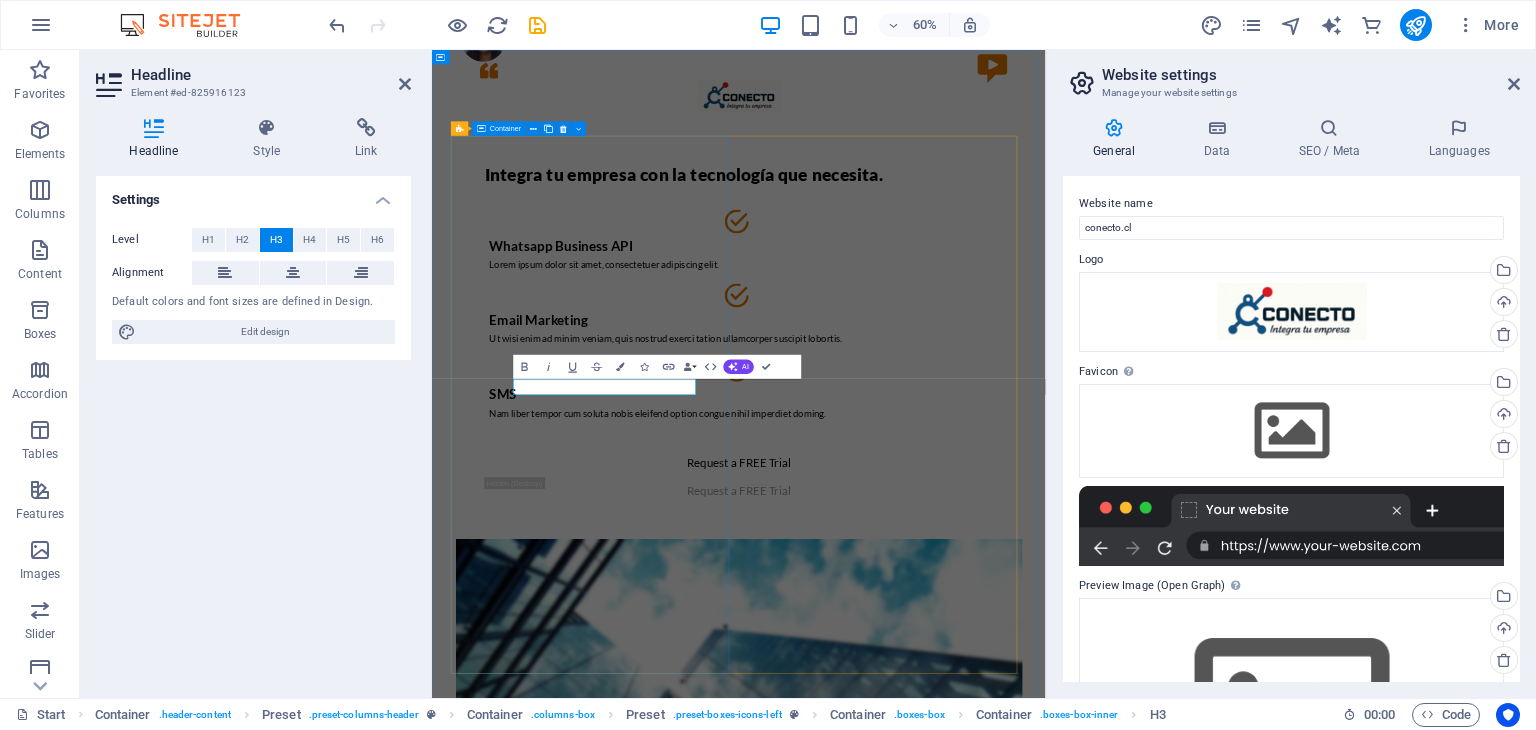 click on "Integra tu empresa con la tecnología que necesita. Whatsapp Business API [EMAIL] Email Marketing Ut wisi enim ad minim veniam, quis nostrud exerci tation ullamcorper suscipit lobortis. SMS Nam liber tempor cum soluta nobis eleifend option congue nihil imperdiet doming. Request a FREE Trial   Request a FREE Trial" at bounding box center [944, 525] 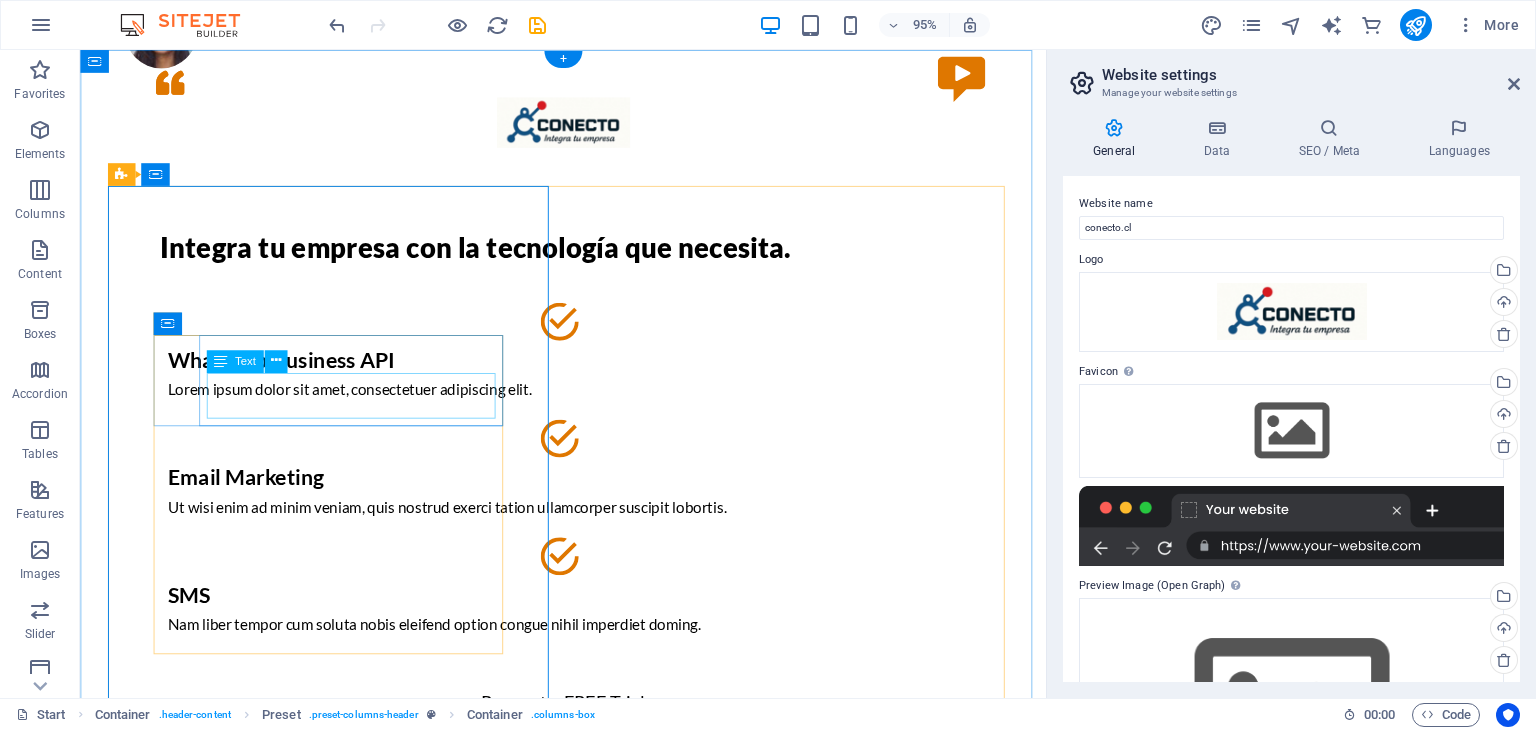 click on "Lorem ipsum dolor sit amet, consectetuer adipiscing elit." at bounding box center (589, 407) 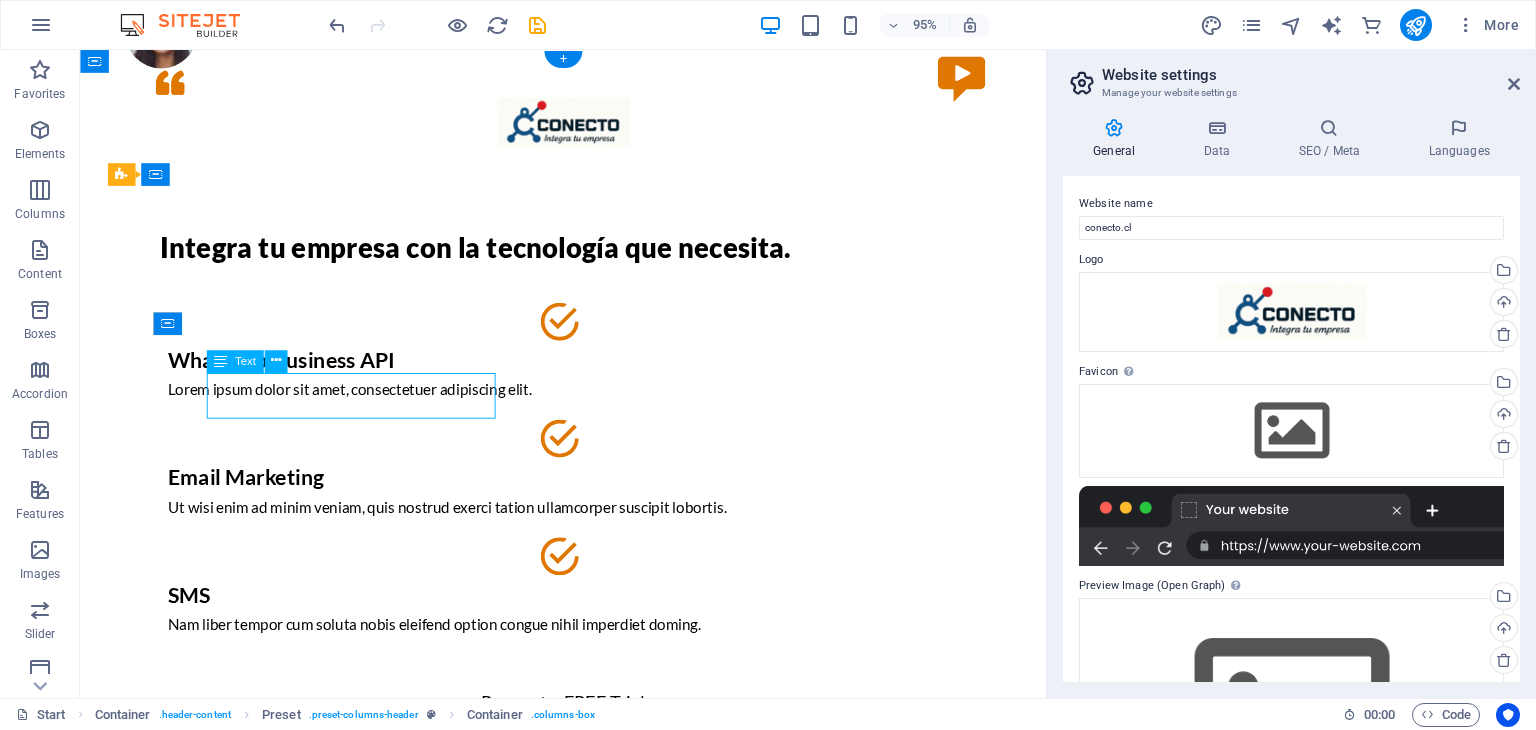 click on "Lorem ipsum dolor sit amet, consectetuer adipiscing elit." at bounding box center (589, 407) 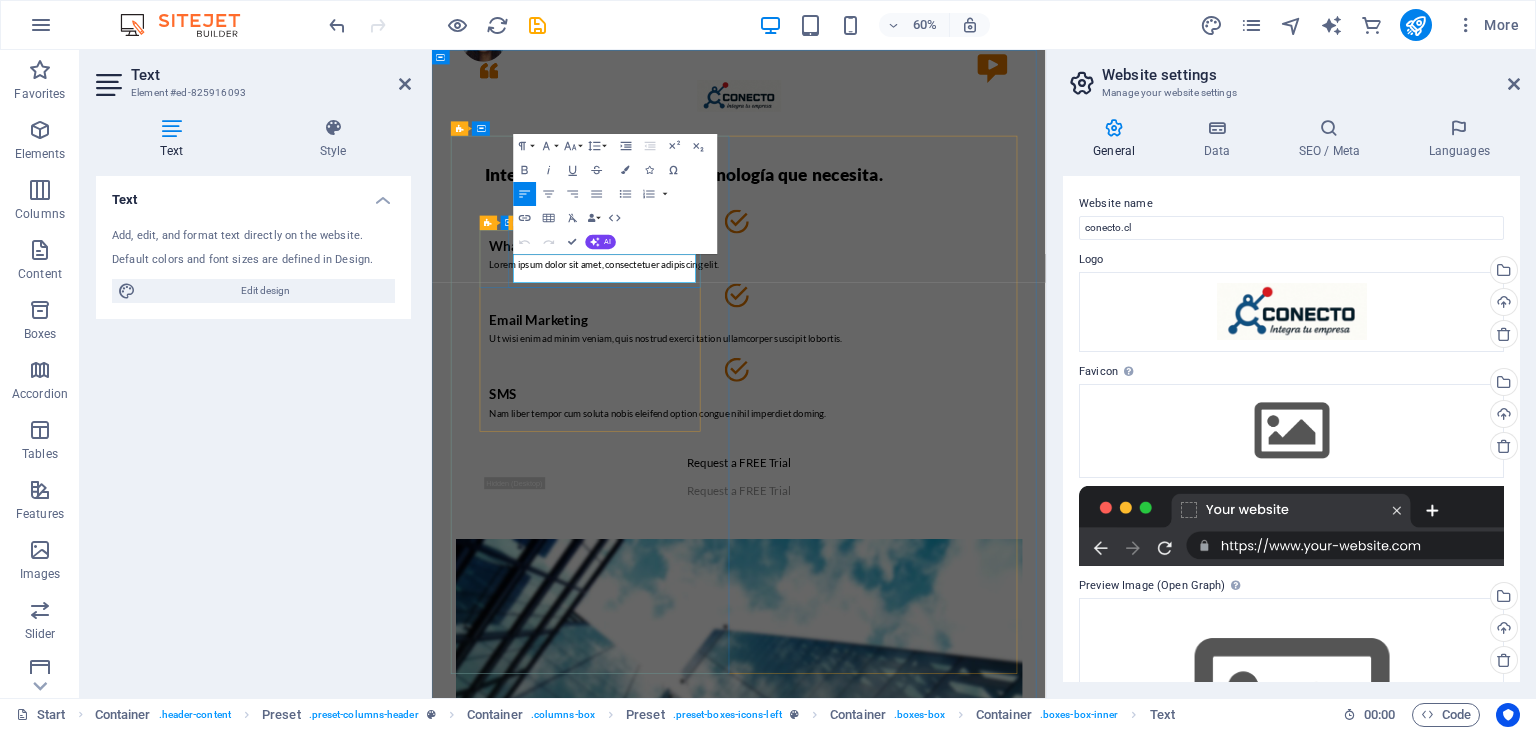 drag, startPoint x: 686, startPoint y: 425, endPoint x: 567, endPoint y: 404, distance: 120.83874 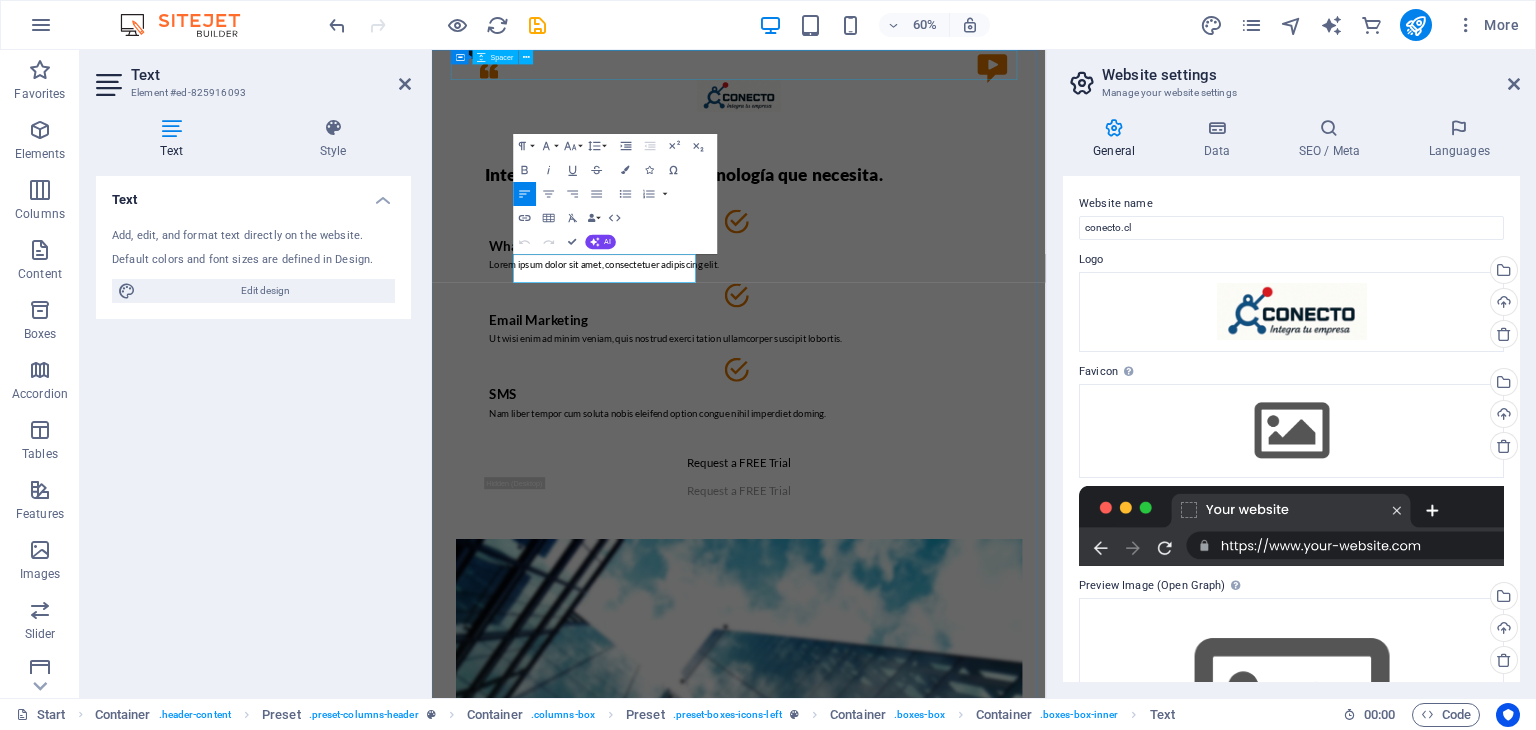 click at bounding box center (944, 75) 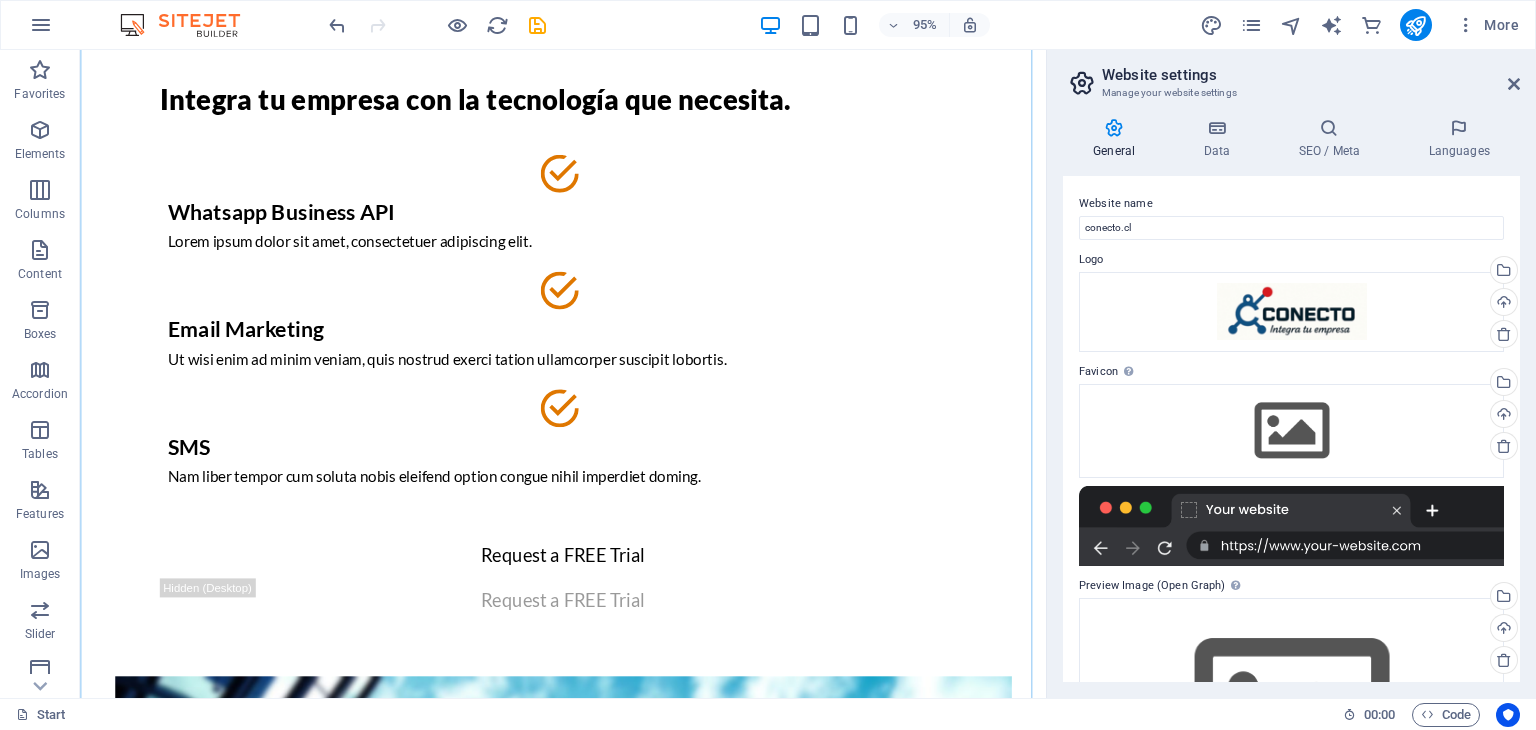 scroll, scrollTop: 100, scrollLeft: 0, axis: vertical 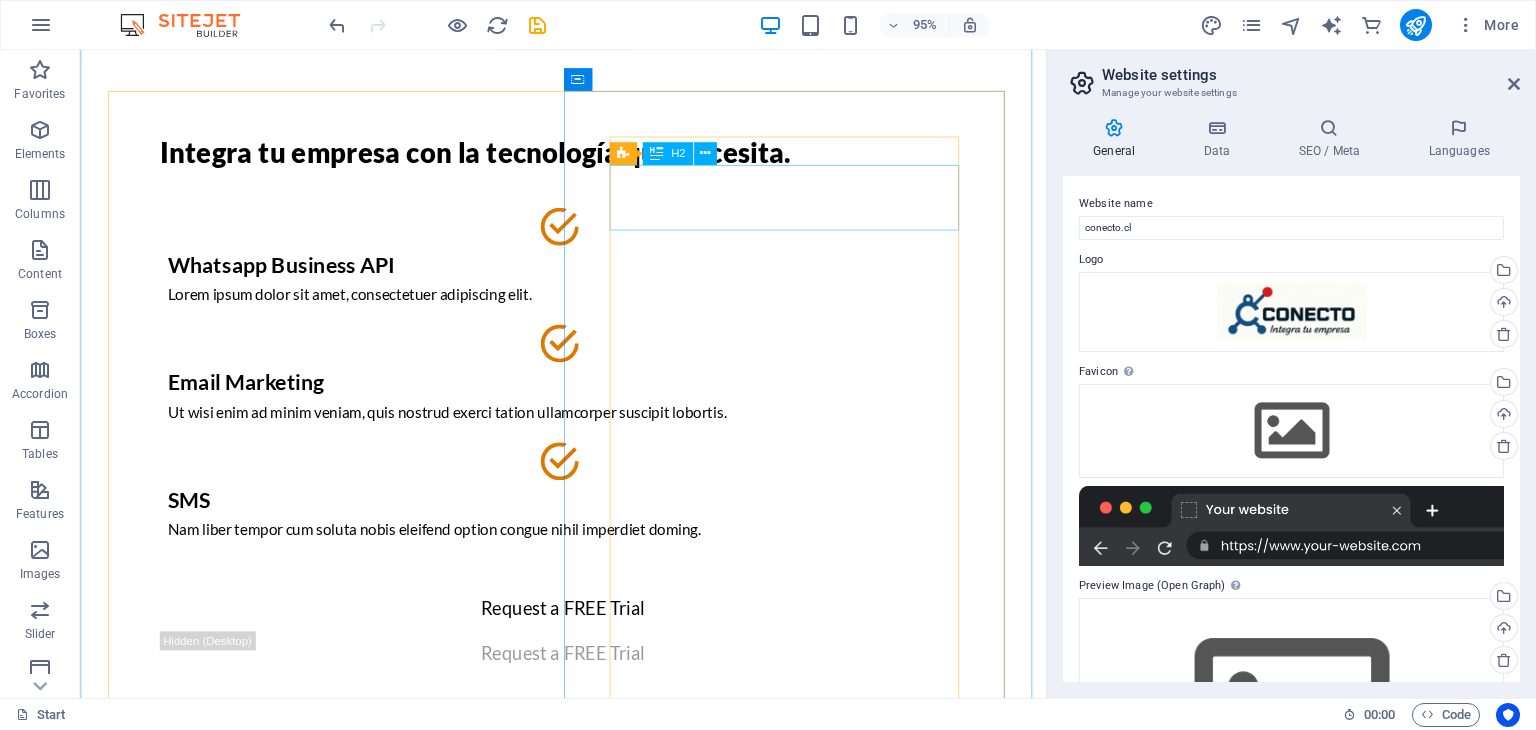 click on "Give it a try and sign up  for a FREE Trial!" at bounding box center (589, 1774) 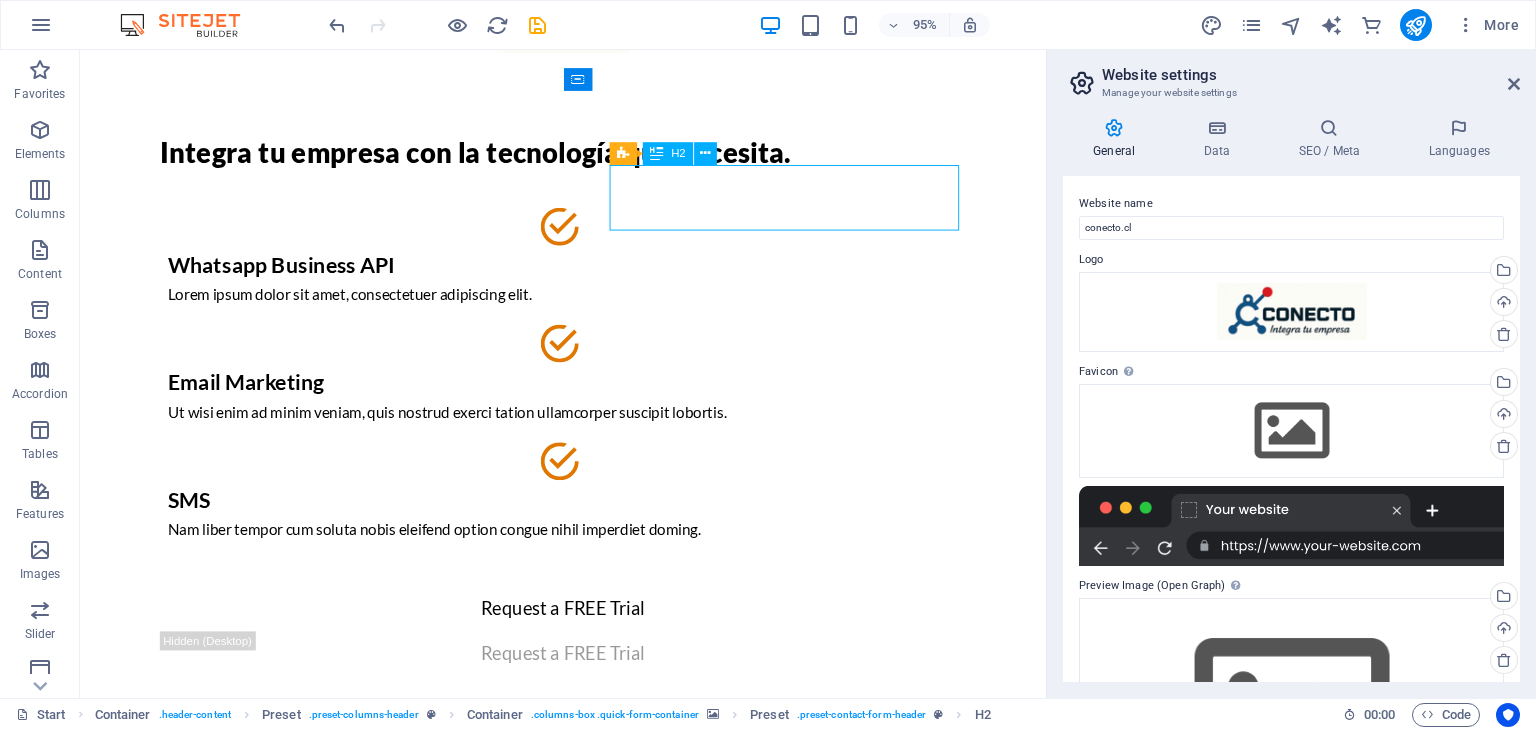 click on "Give it a try and sign up  for a FREE Trial!" at bounding box center [589, 1774] 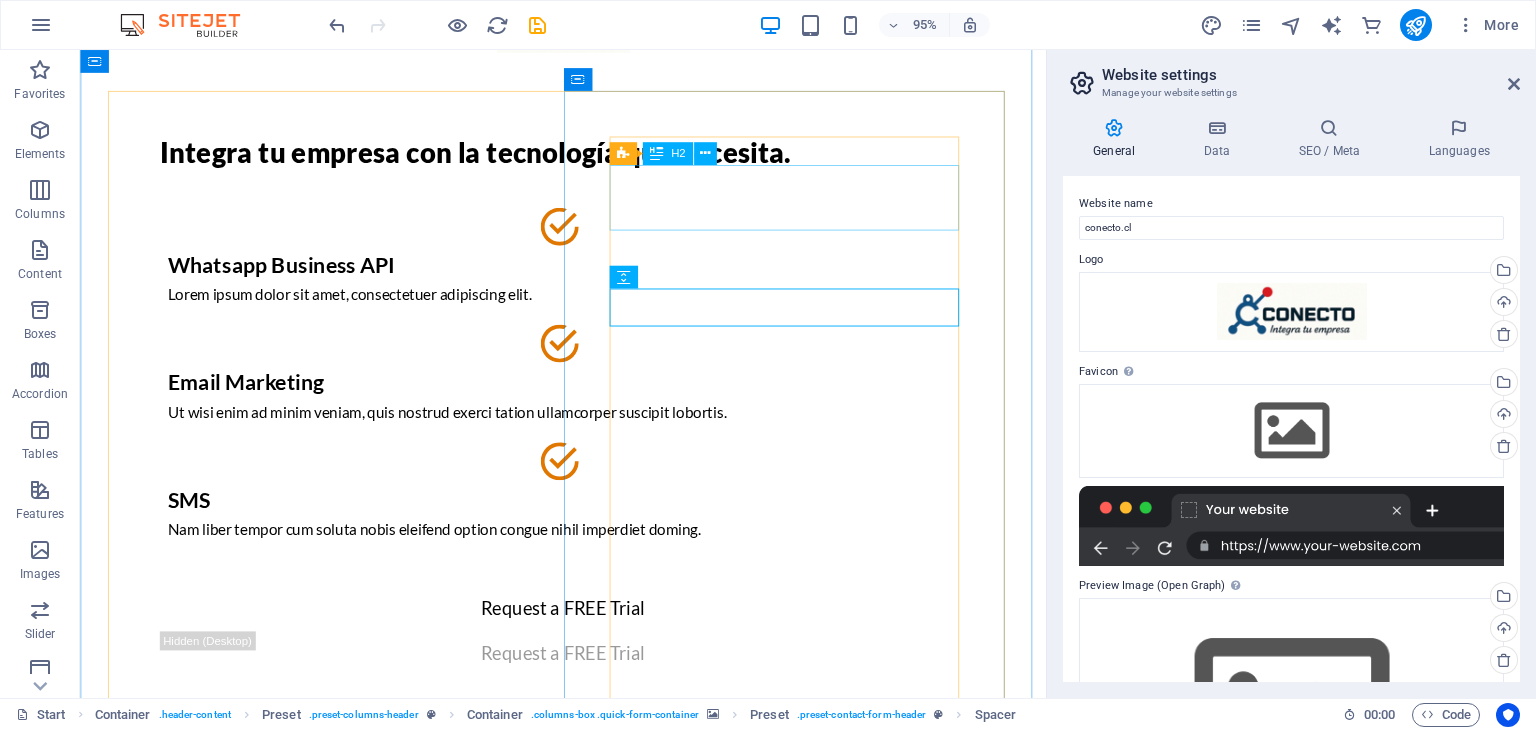 click on "Give it a try and sign up  for a FREE Trial!" at bounding box center (589, 1774) 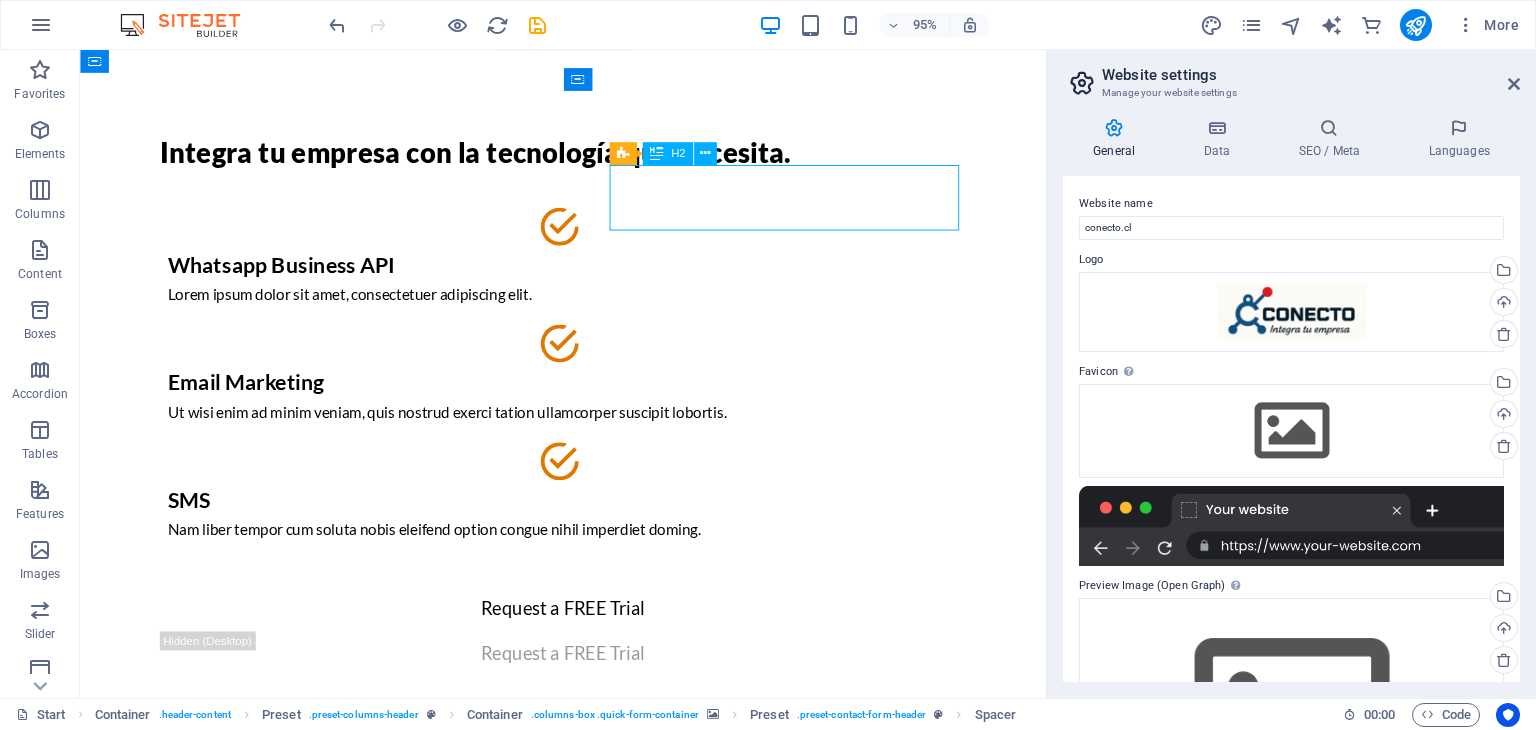 click on "Give it a try and sign up  for a FREE Trial!" at bounding box center (589, 1774) 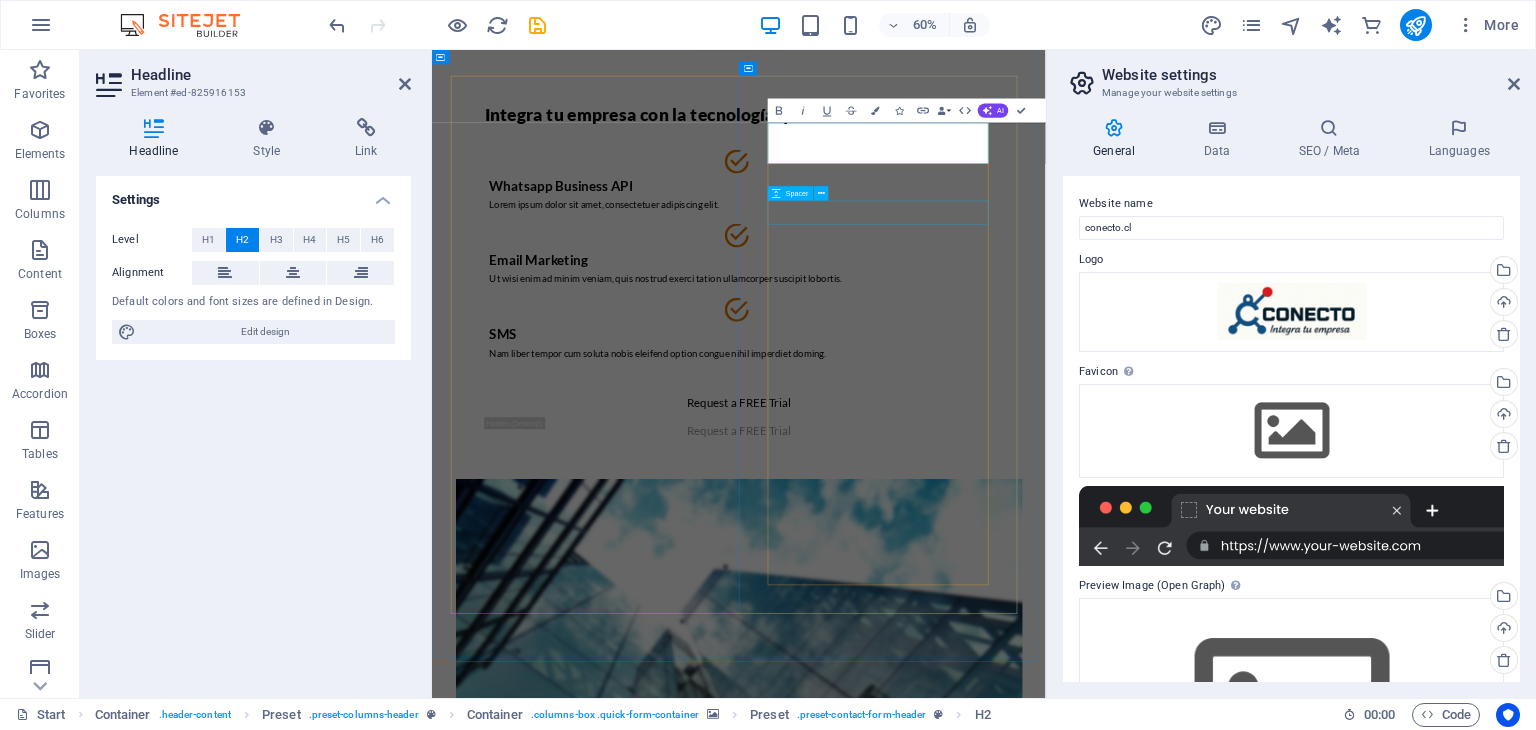 type 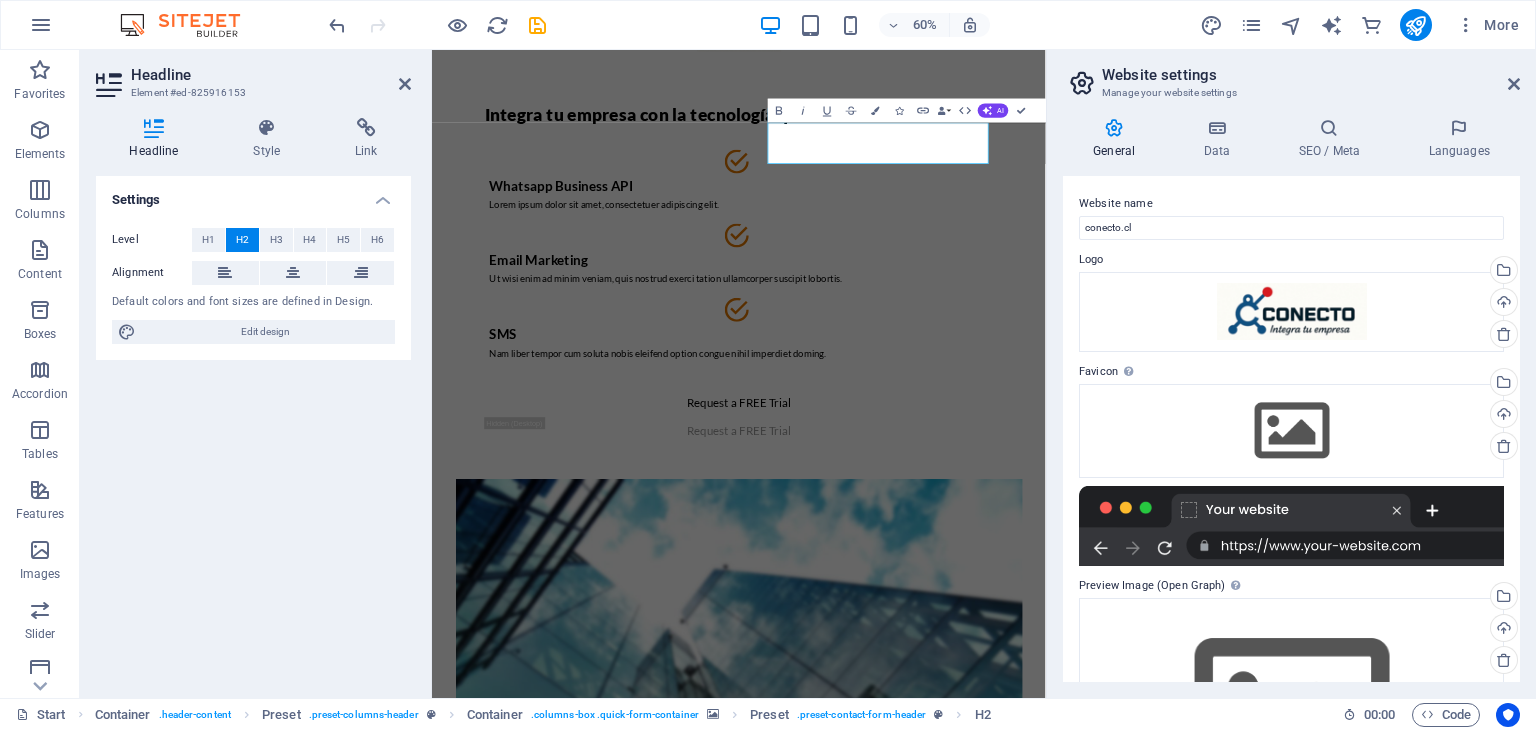 click at bounding box center [944, 1213] 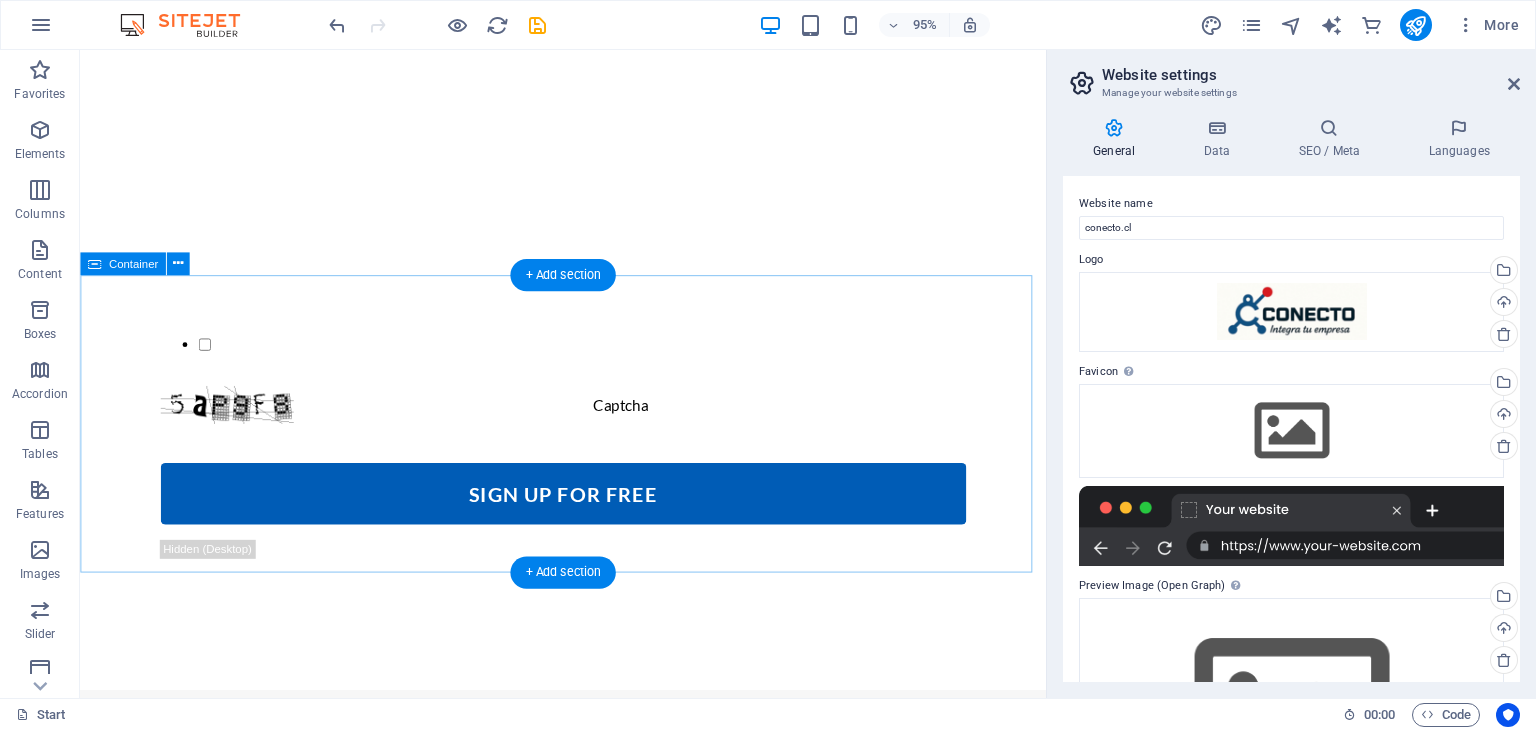scroll, scrollTop: 2096, scrollLeft: 0, axis: vertical 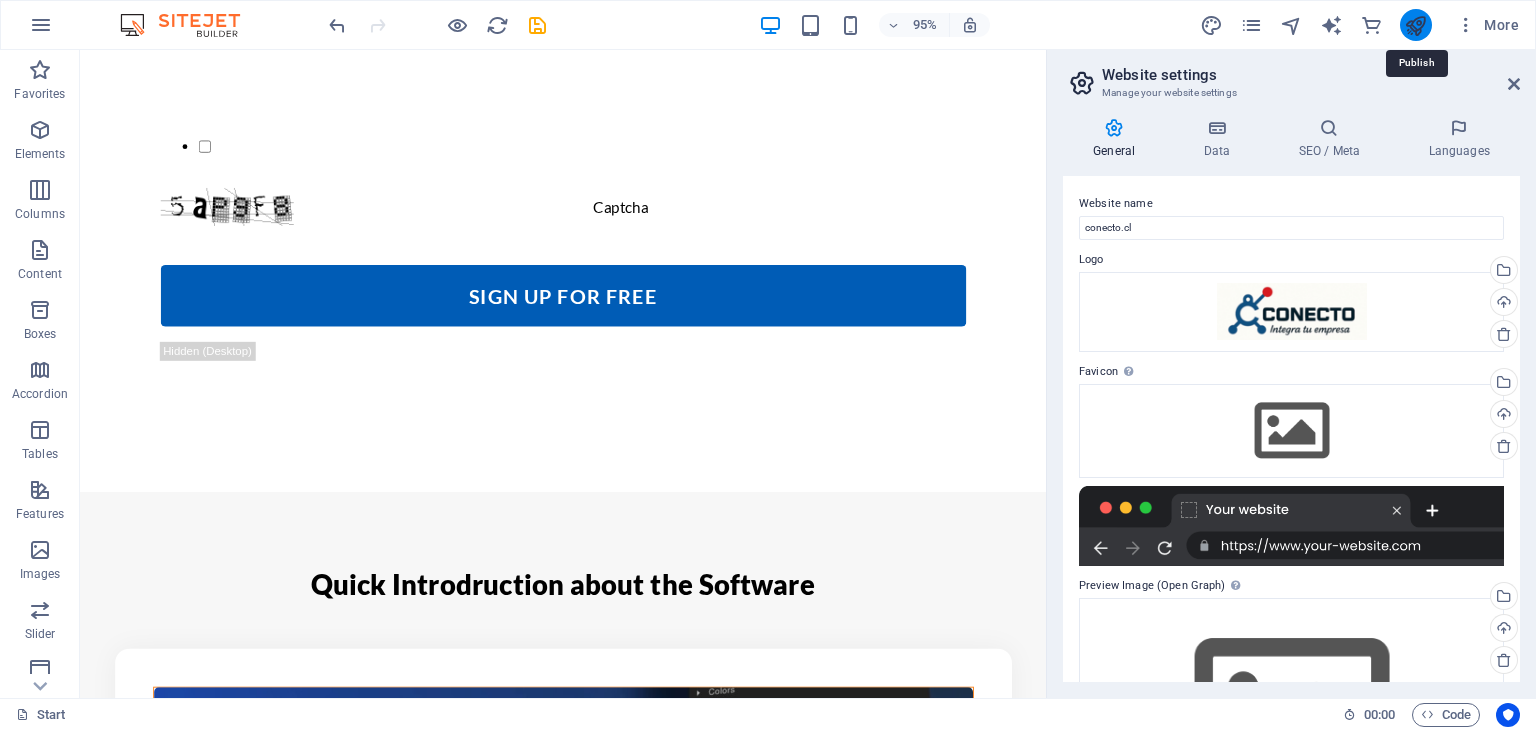 click at bounding box center [1415, 25] 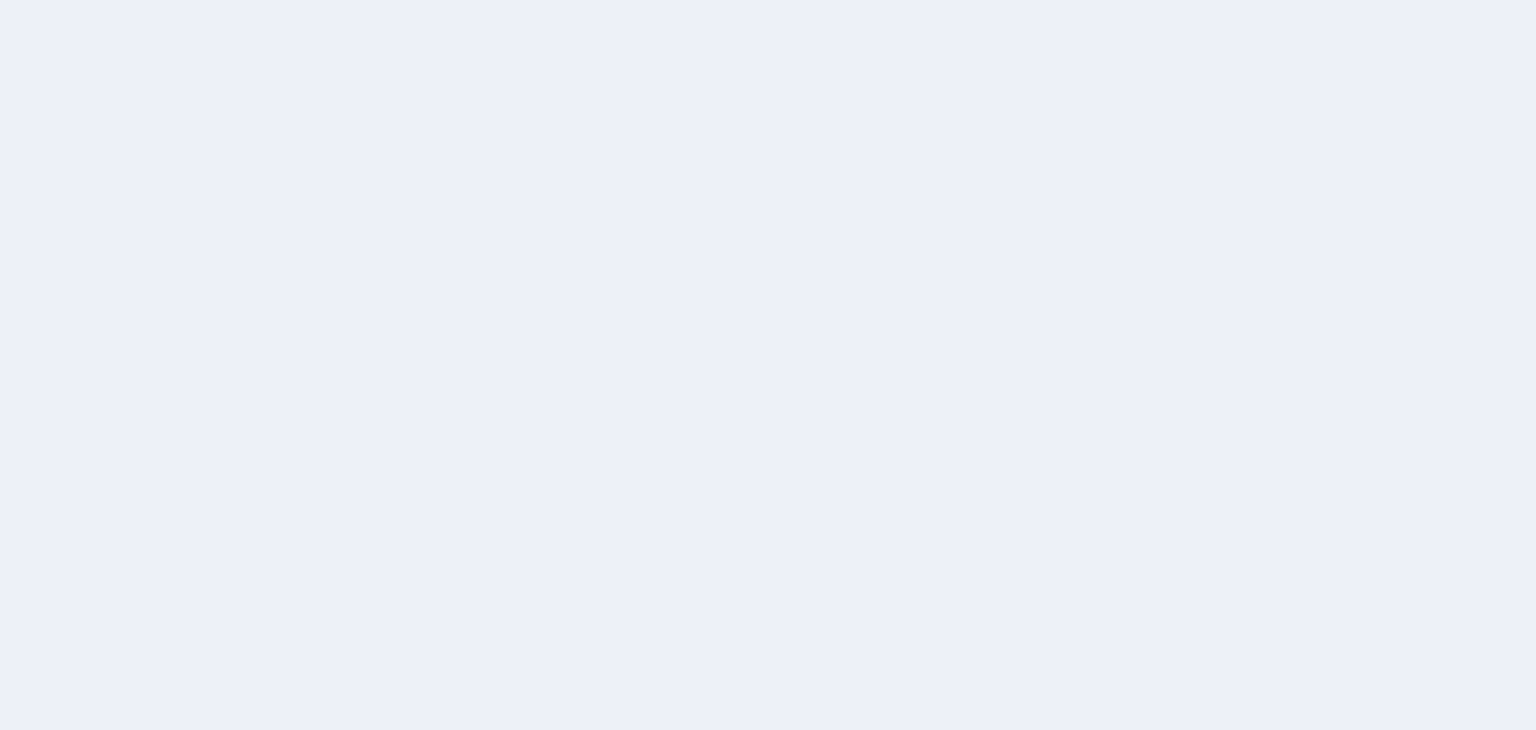 scroll, scrollTop: 0, scrollLeft: 0, axis: both 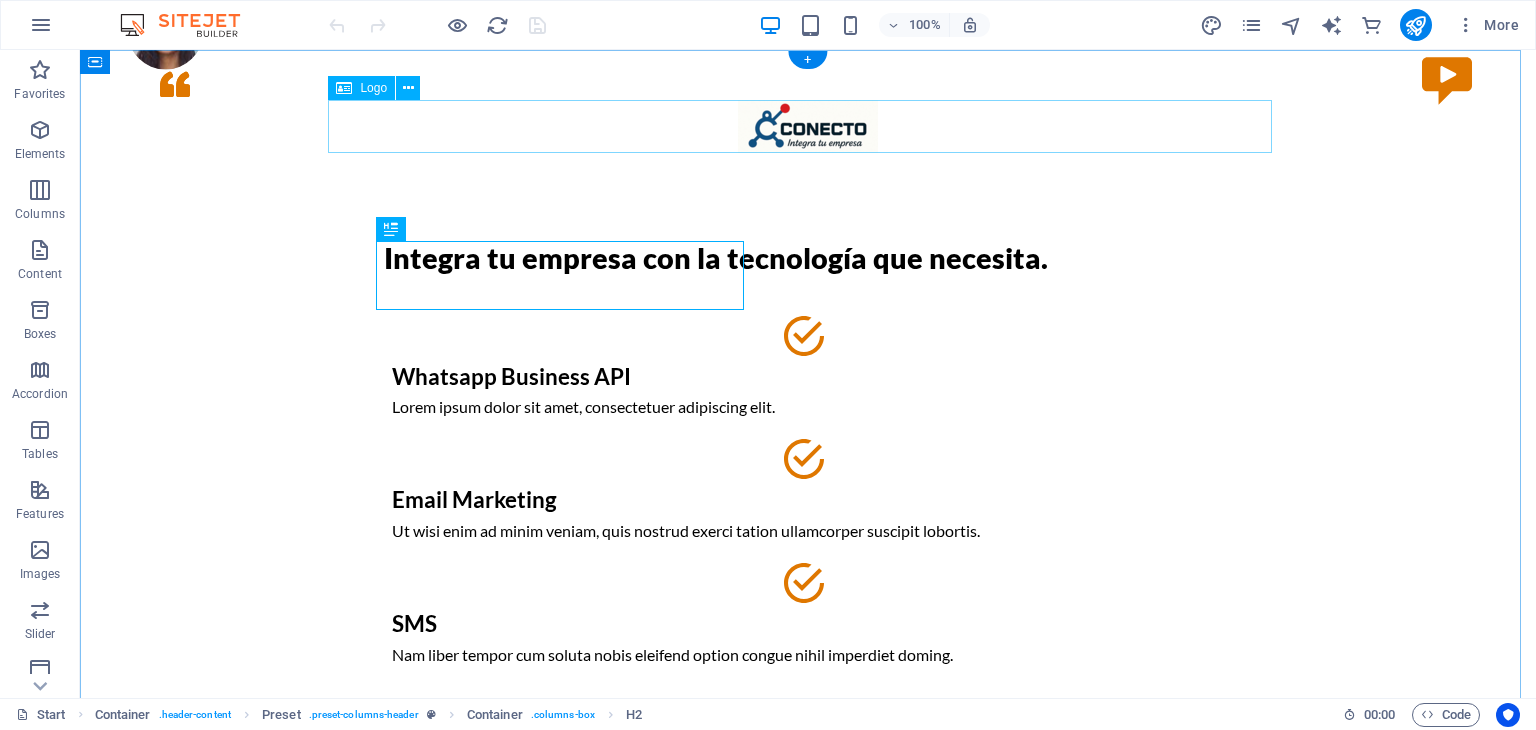 click at bounding box center [808, 126] 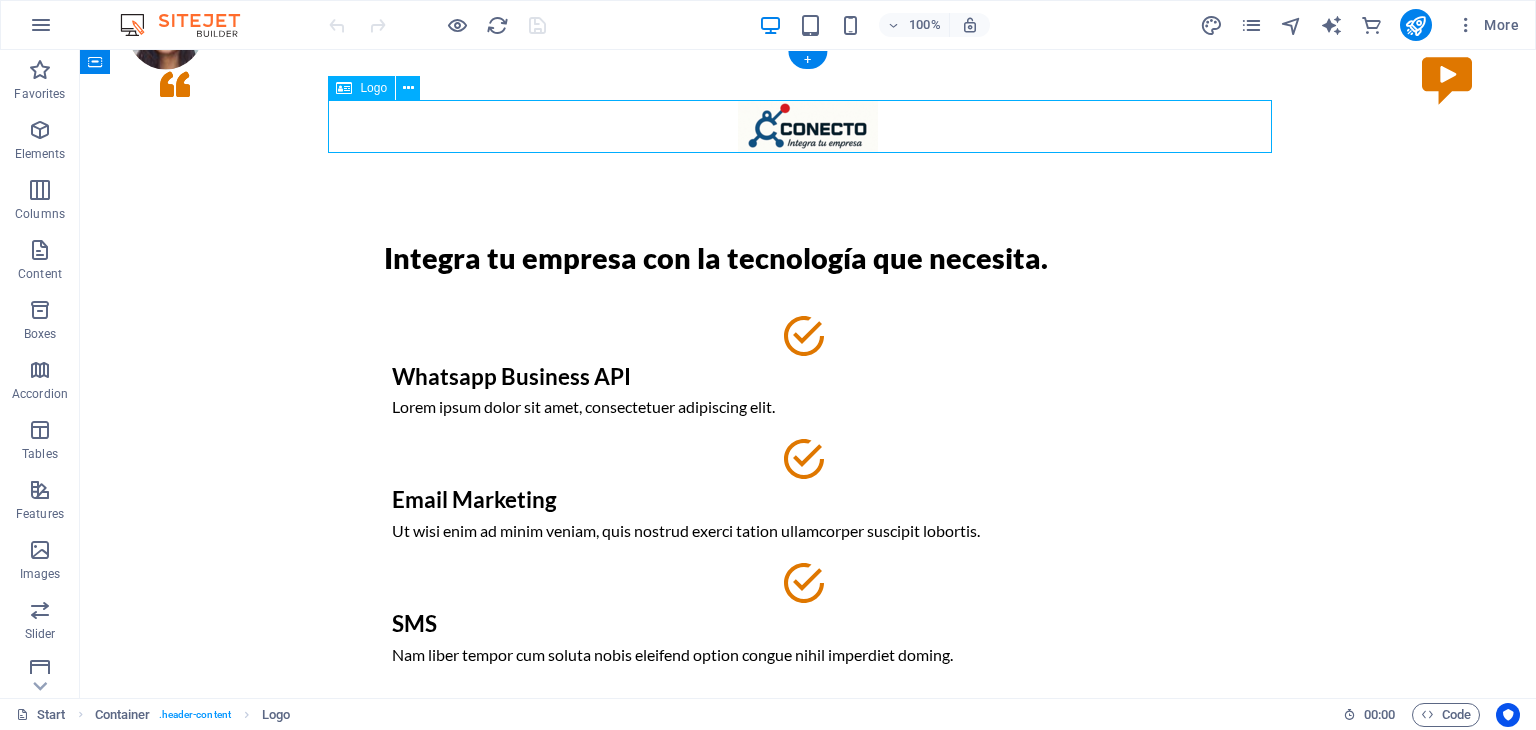click at bounding box center (808, 126) 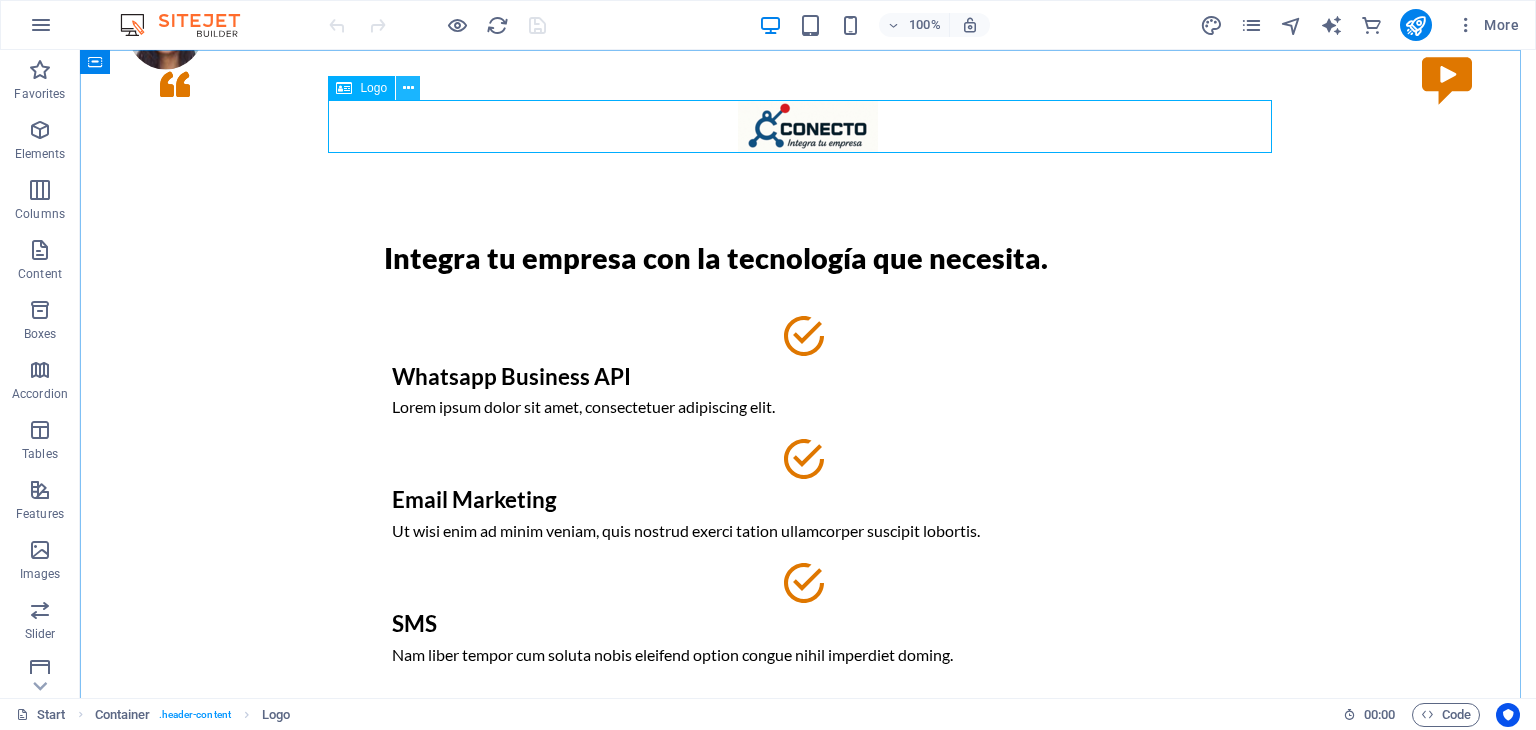 click at bounding box center (408, 88) 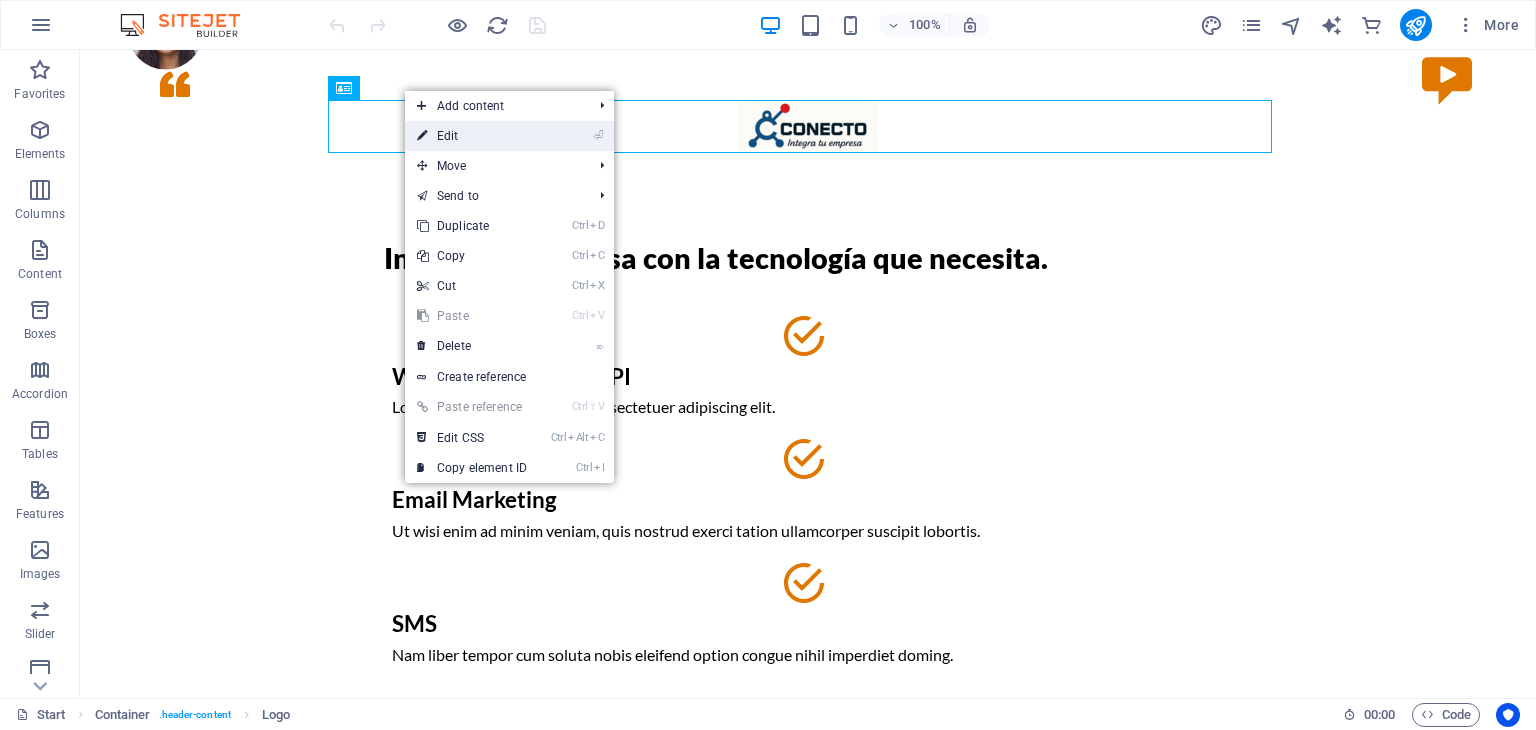click on "⏎  Edit" at bounding box center [472, 136] 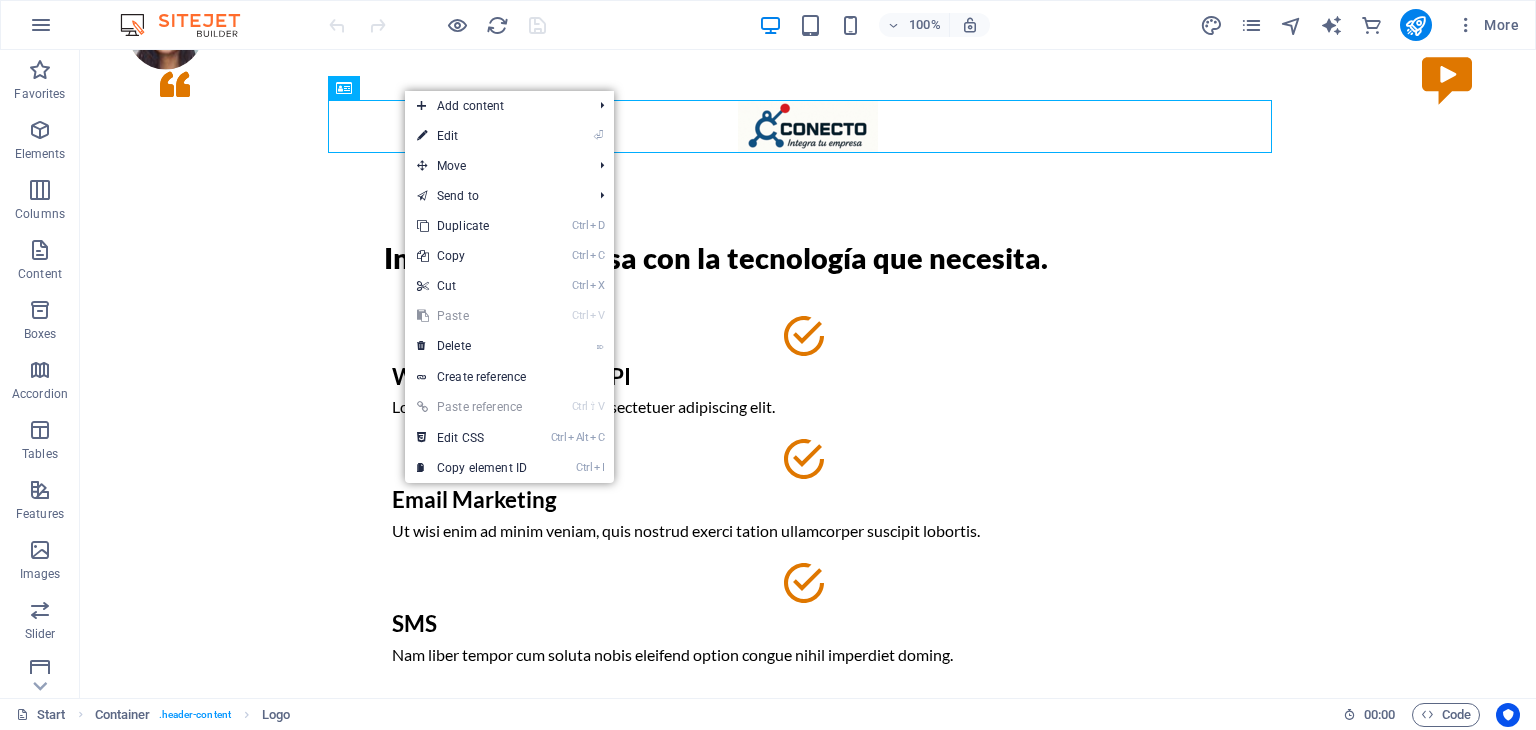 select on "px" 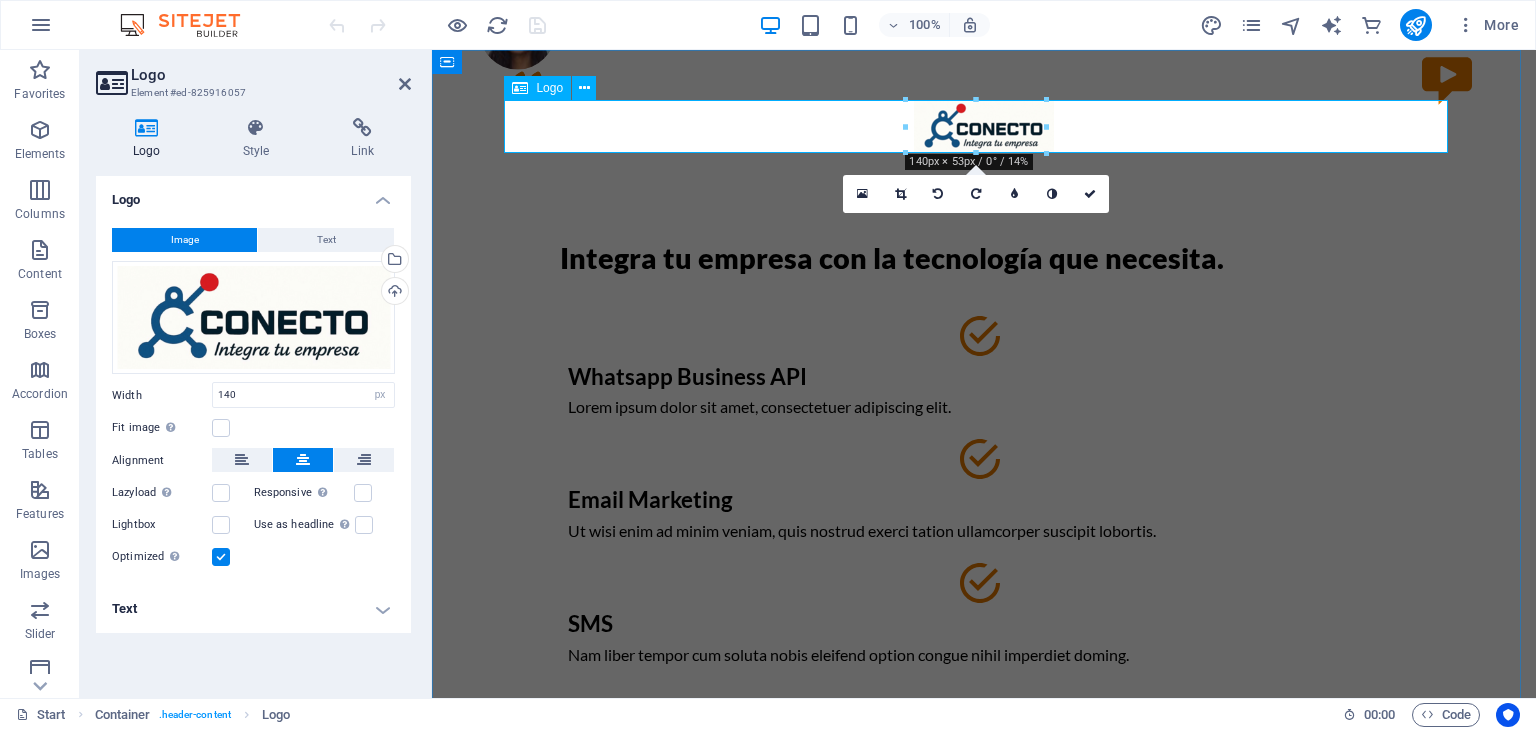 click at bounding box center (984, 126) 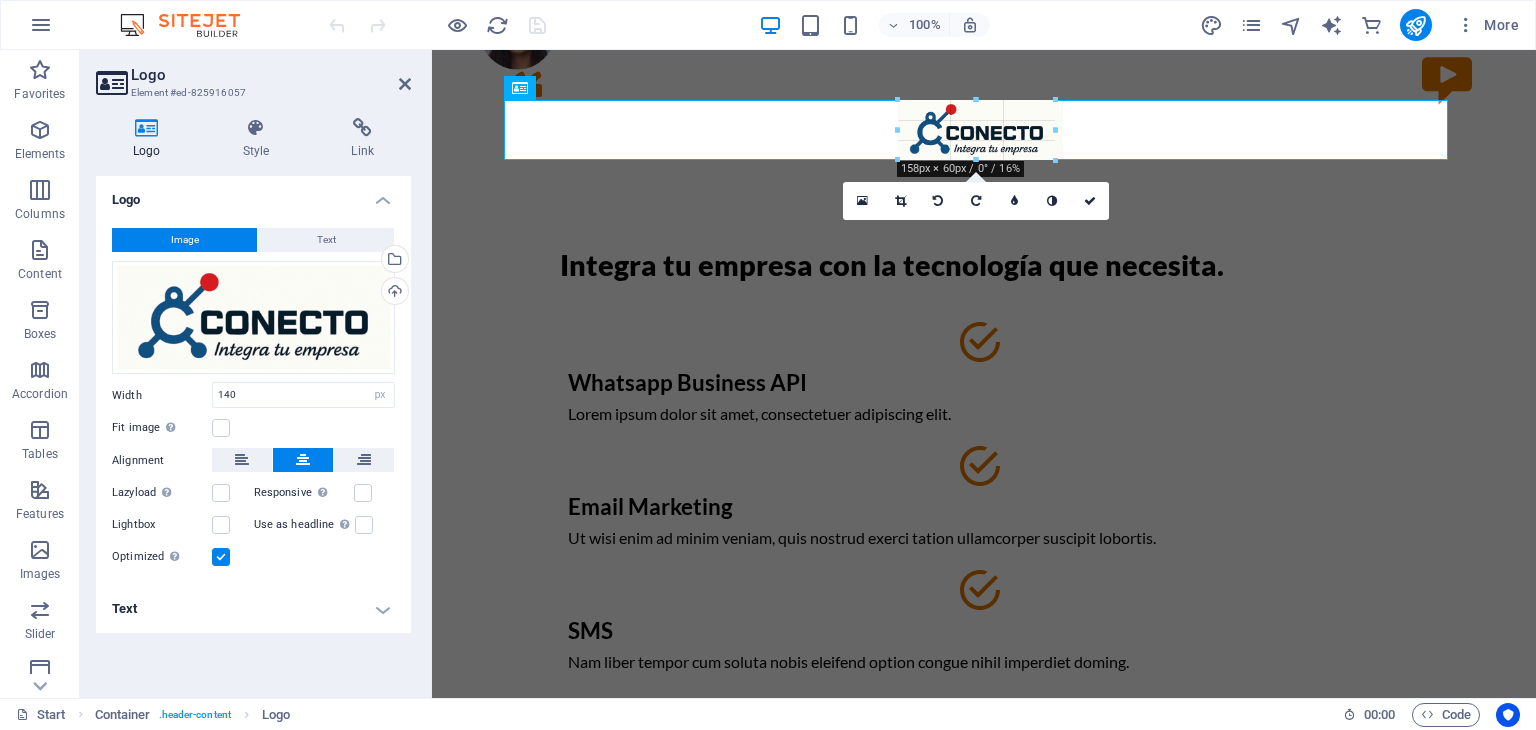 drag, startPoint x: 1050, startPoint y: 154, endPoint x: 1058, endPoint y: 165, distance: 13.601471 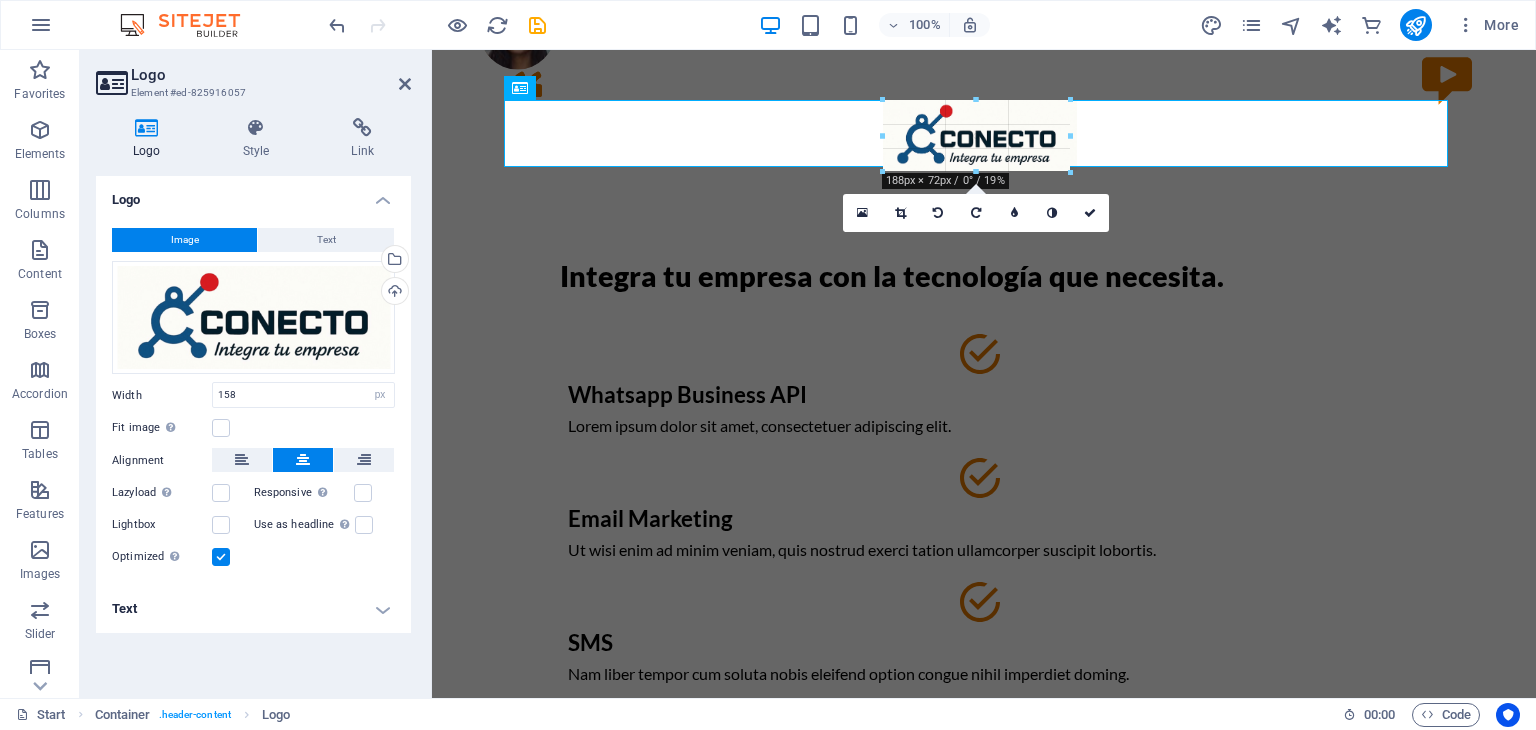 drag, startPoint x: 1053, startPoint y: 103, endPoint x: 1067, endPoint y: 87, distance: 21.260292 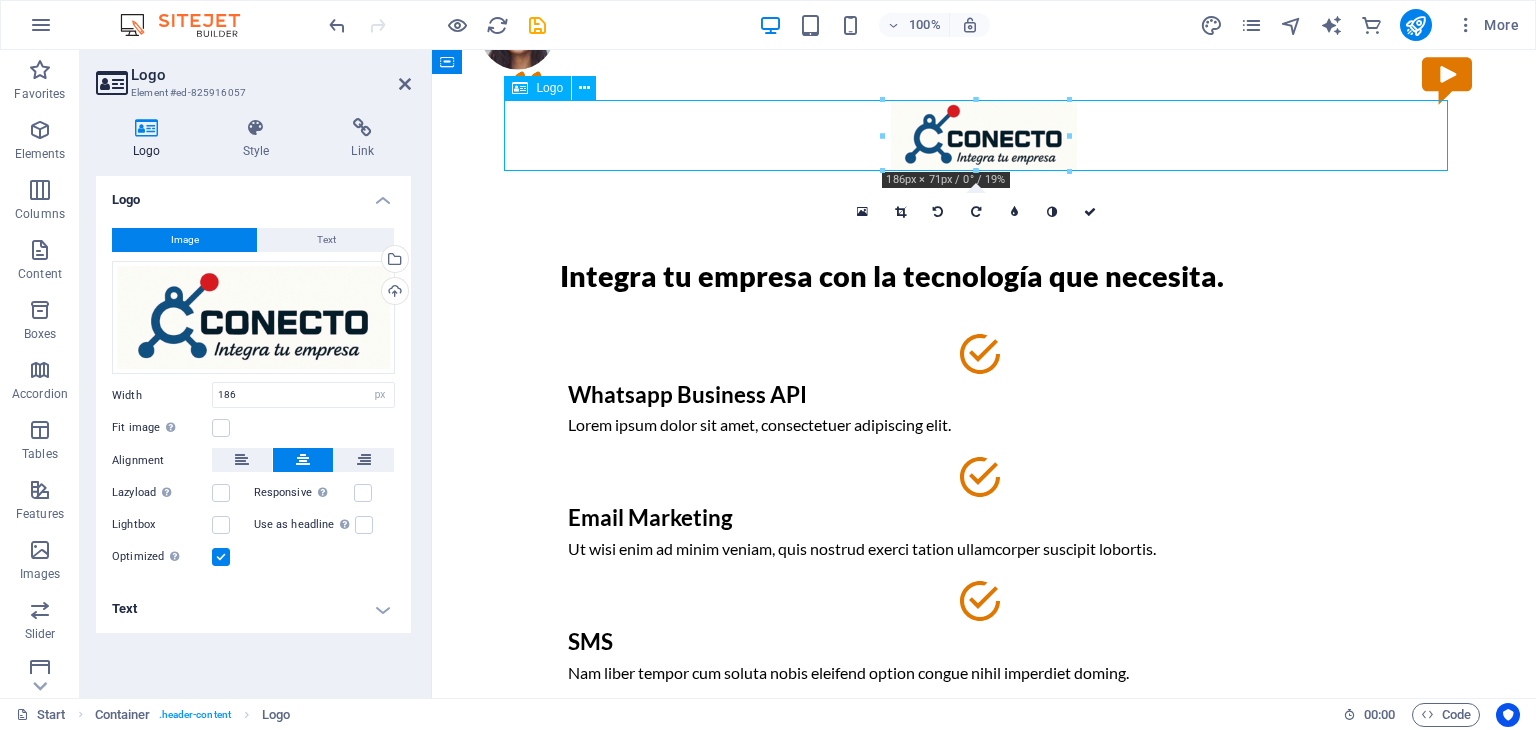 drag, startPoint x: 997, startPoint y: 143, endPoint x: 999, endPoint y: 124, distance: 19.104973 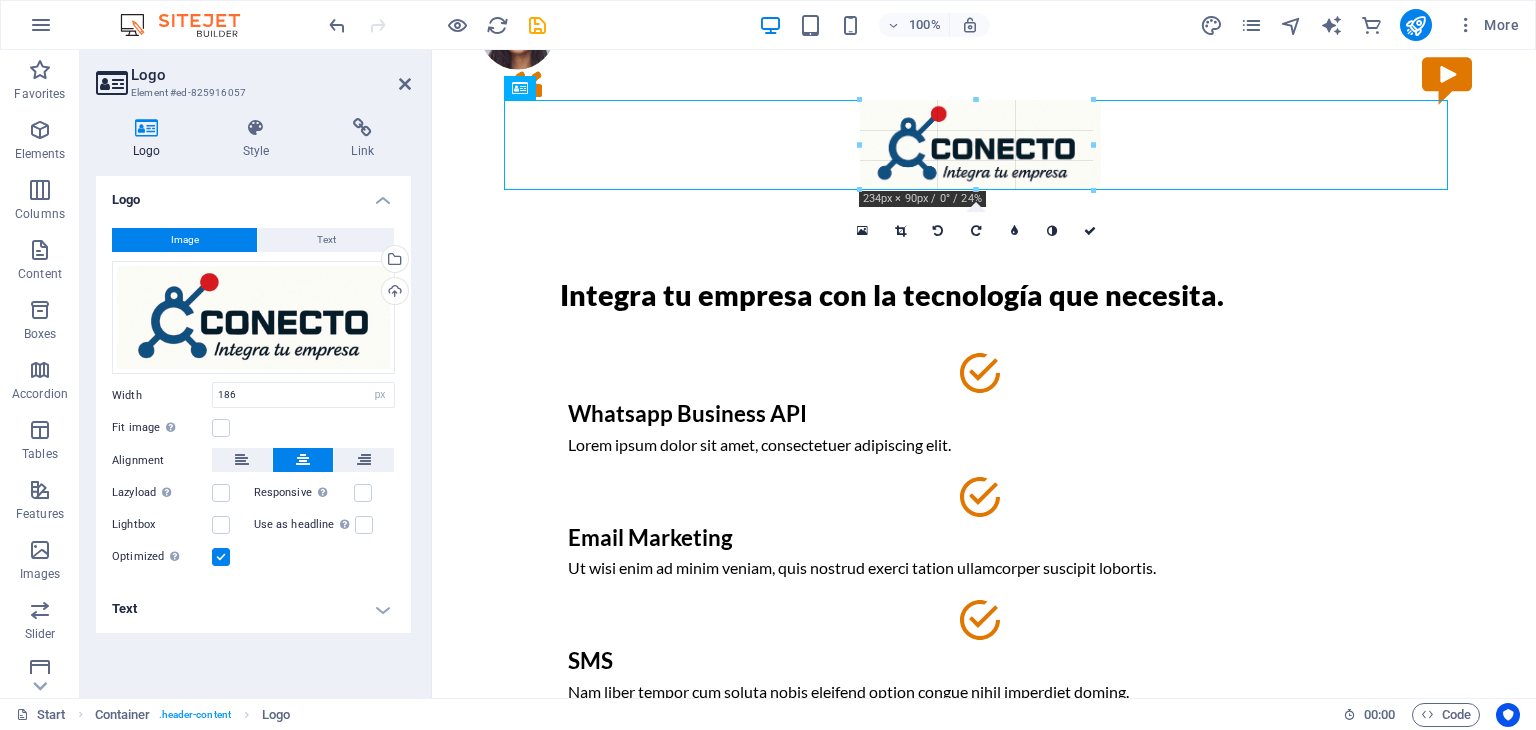 drag, startPoint x: 980, startPoint y: 97, endPoint x: 548, endPoint y: 35, distance: 436.4264 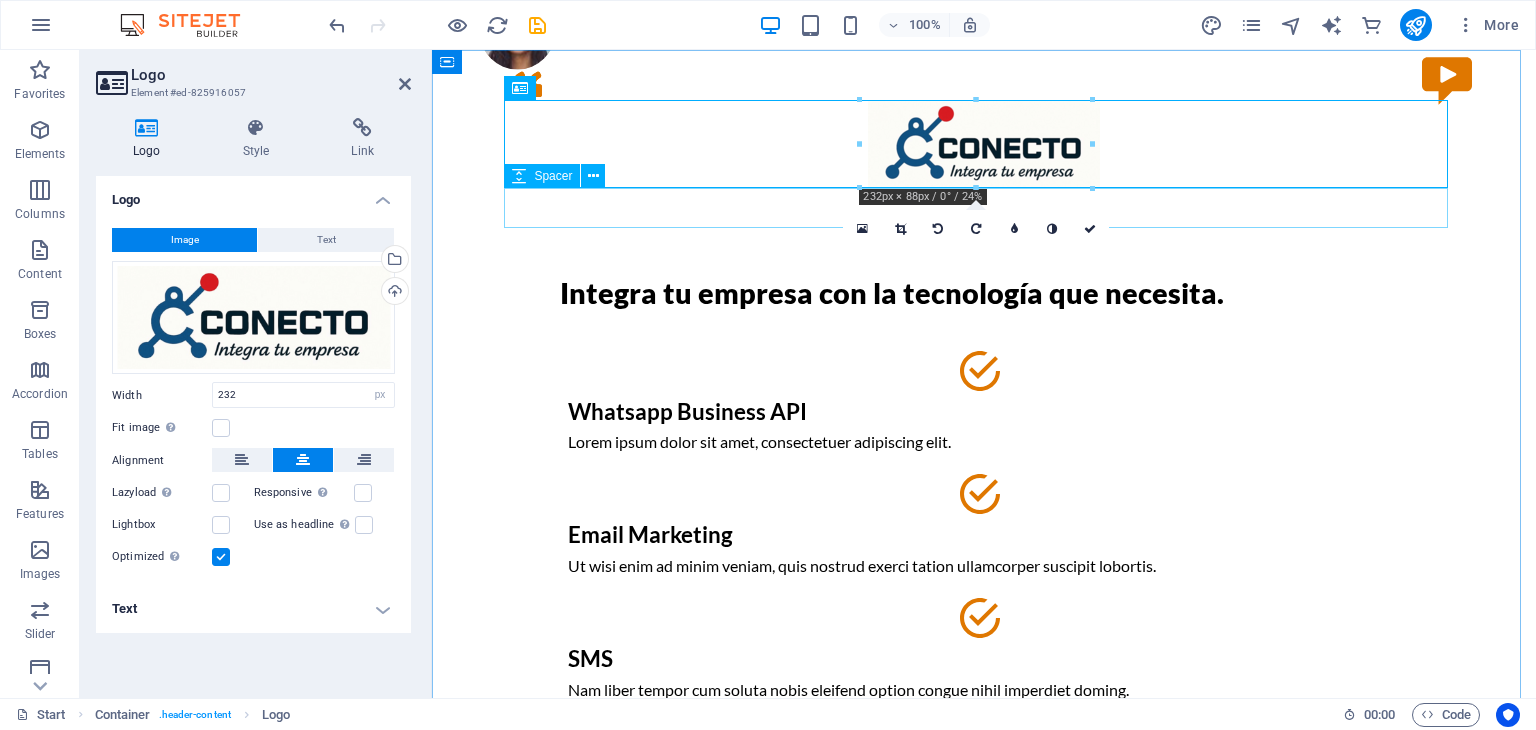 click at bounding box center (984, 208) 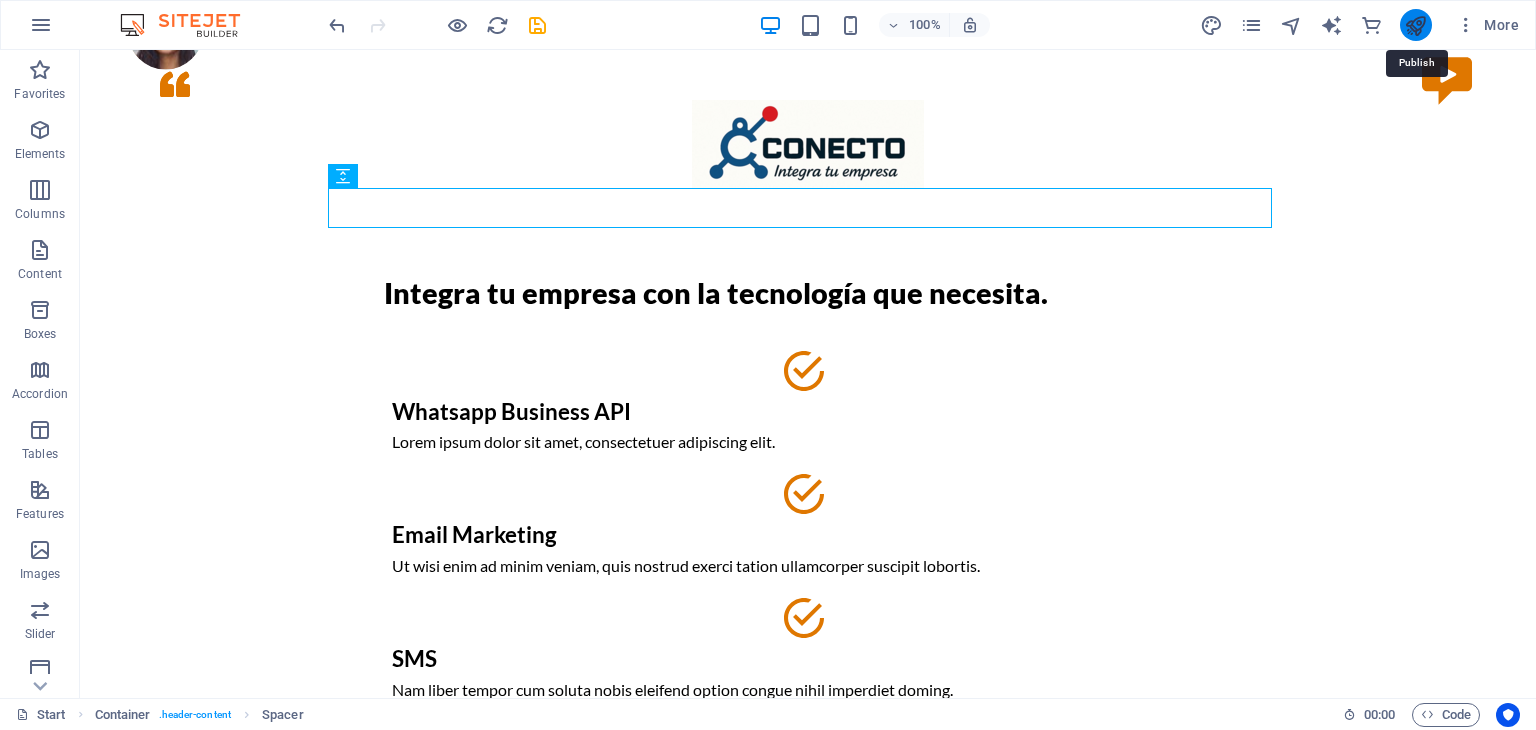 click at bounding box center (1415, 25) 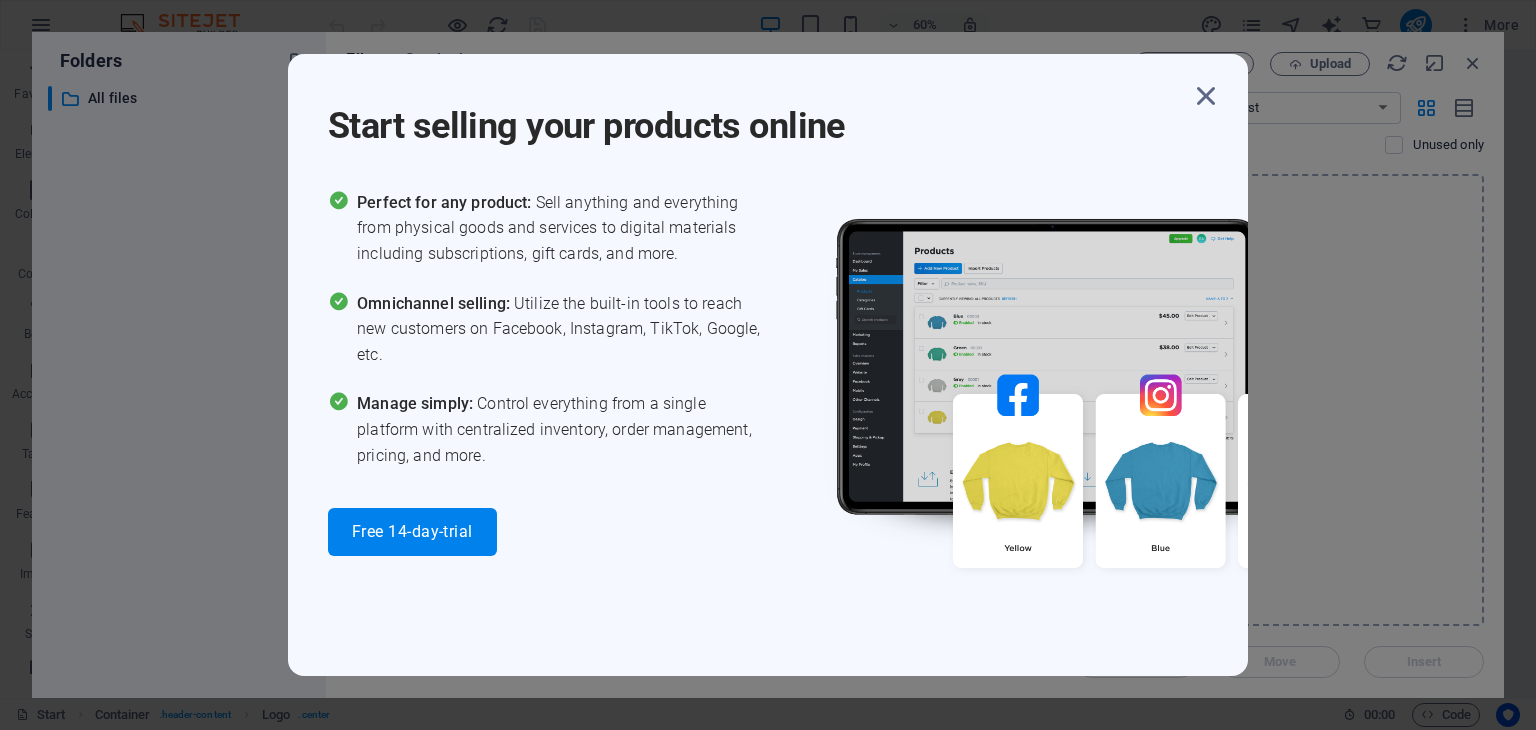 select on "px" 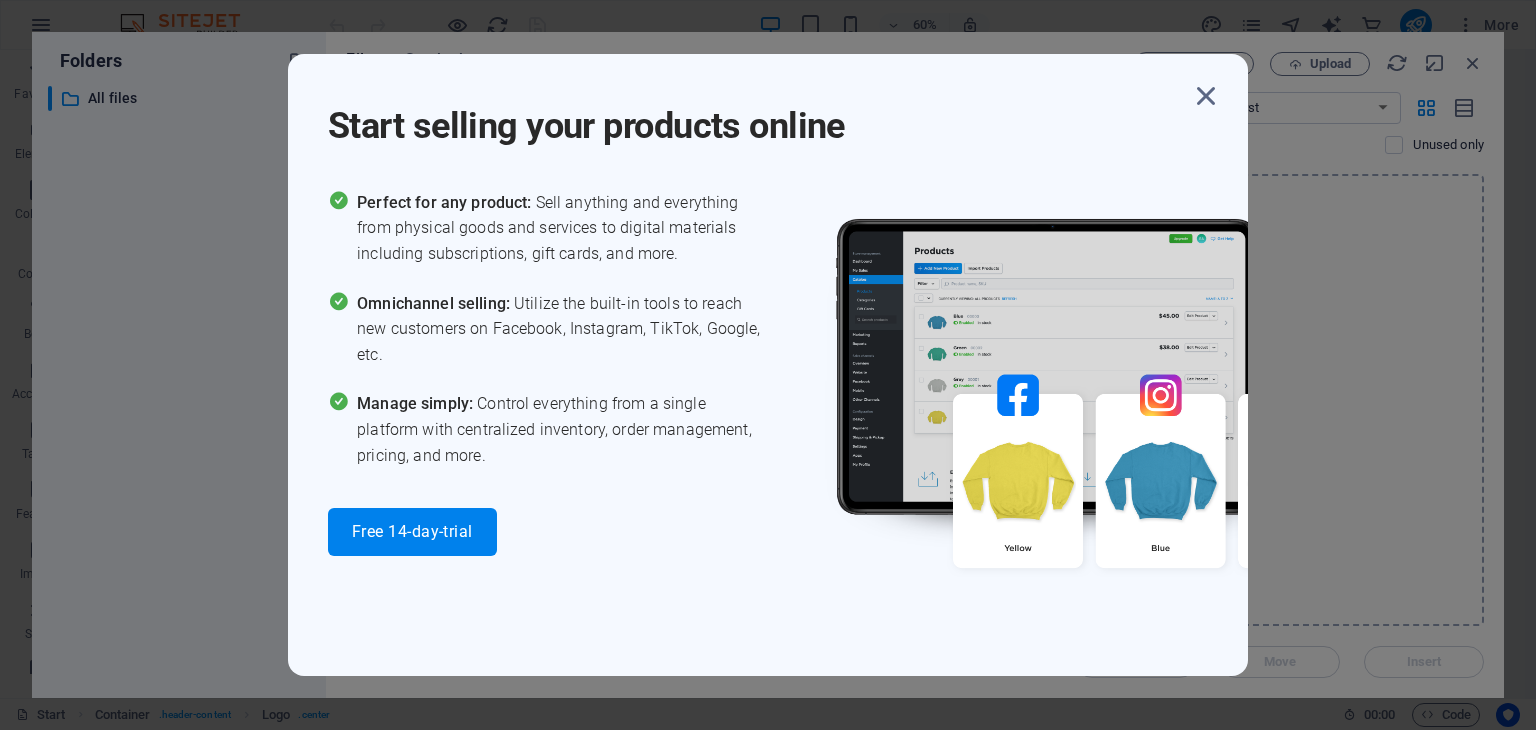 scroll, scrollTop: 0, scrollLeft: 0, axis: both 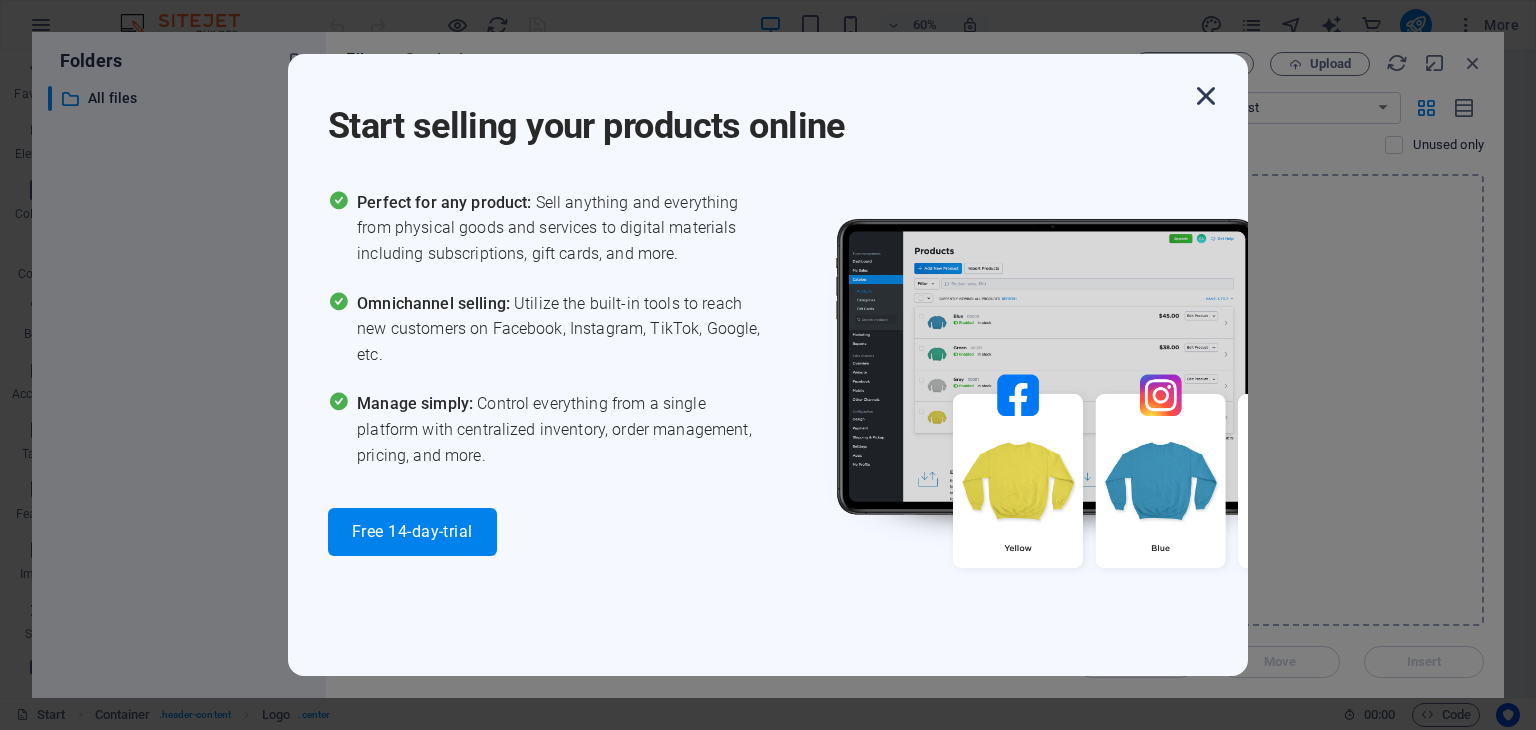 click at bounding box center [1206, 96] 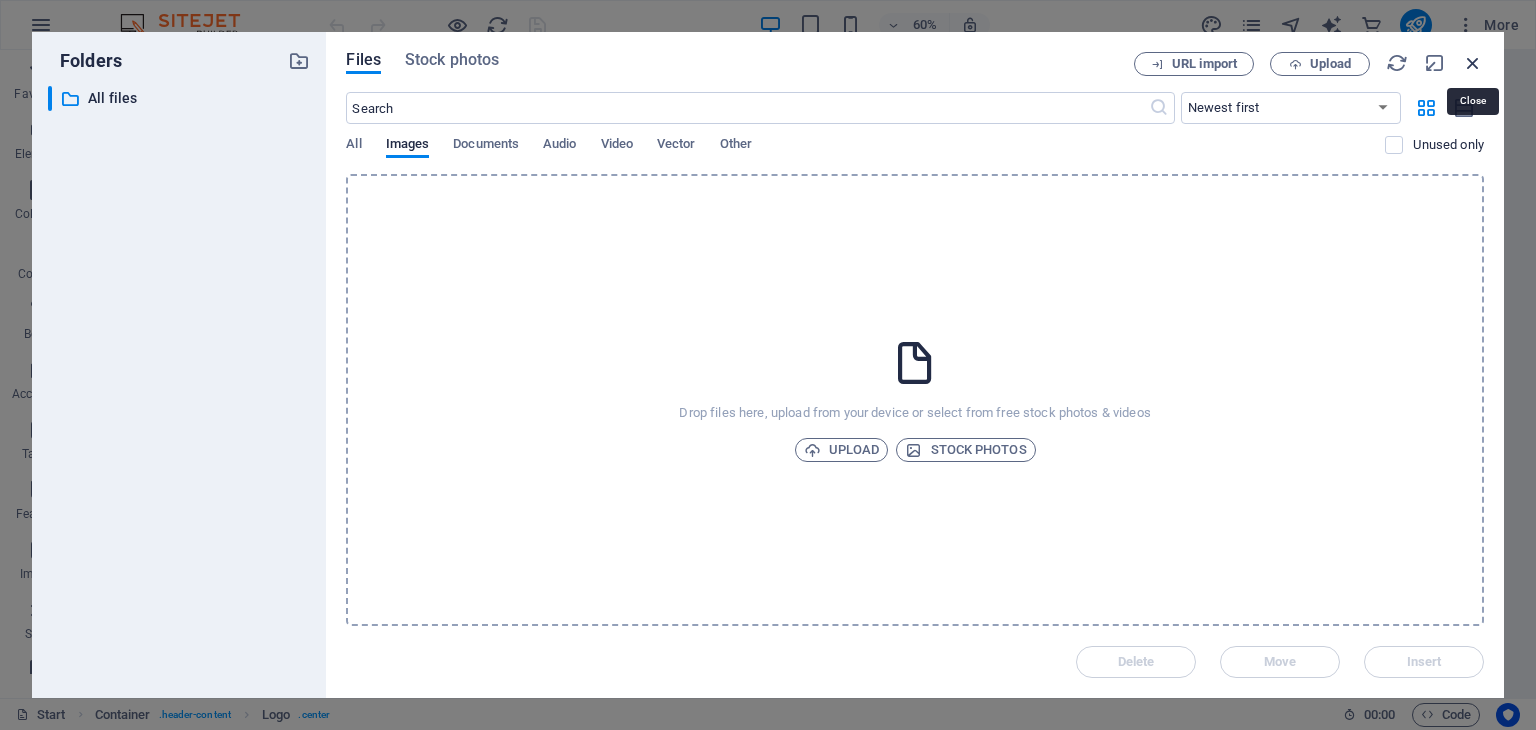 click at bounding box center [1473, 63] 